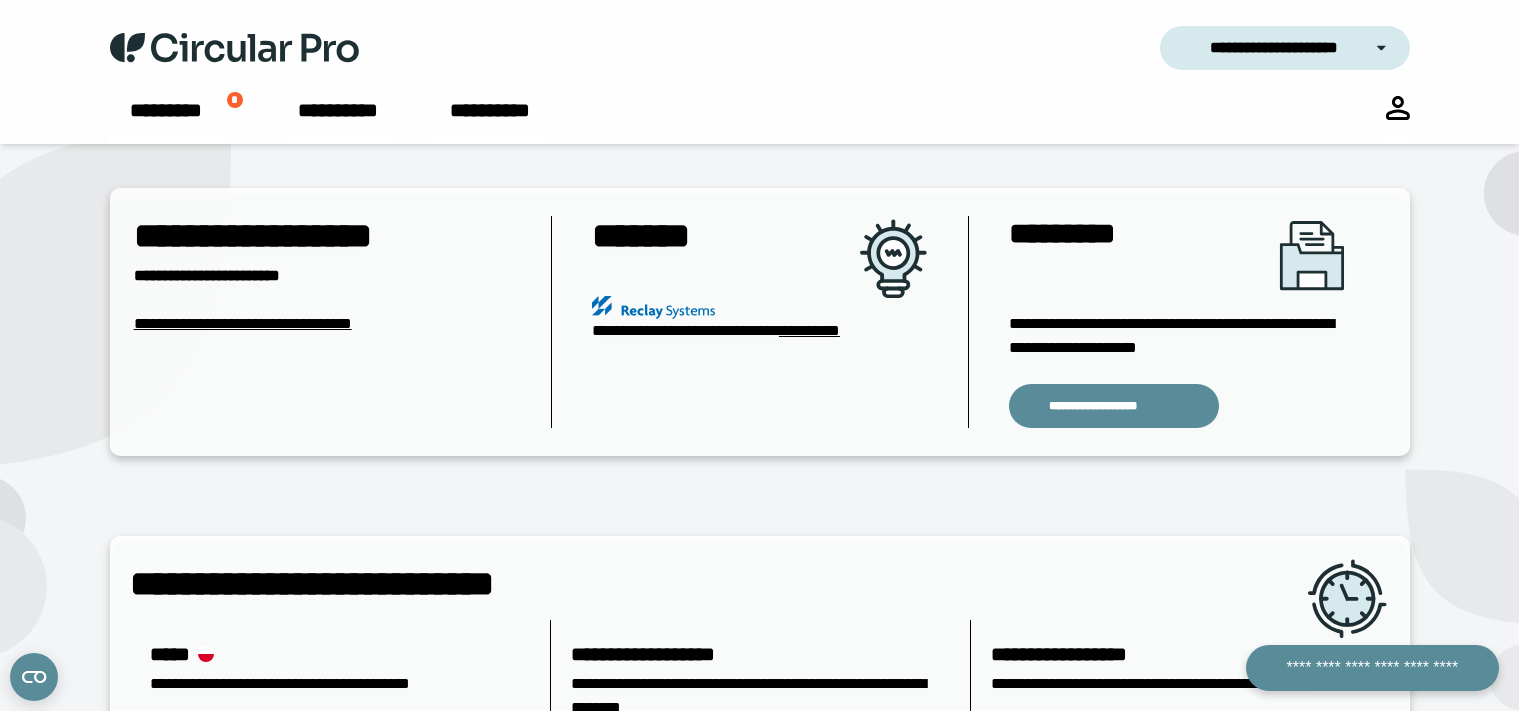 scroll, scrollTop: 0, scrollLeft: 0, axis: both 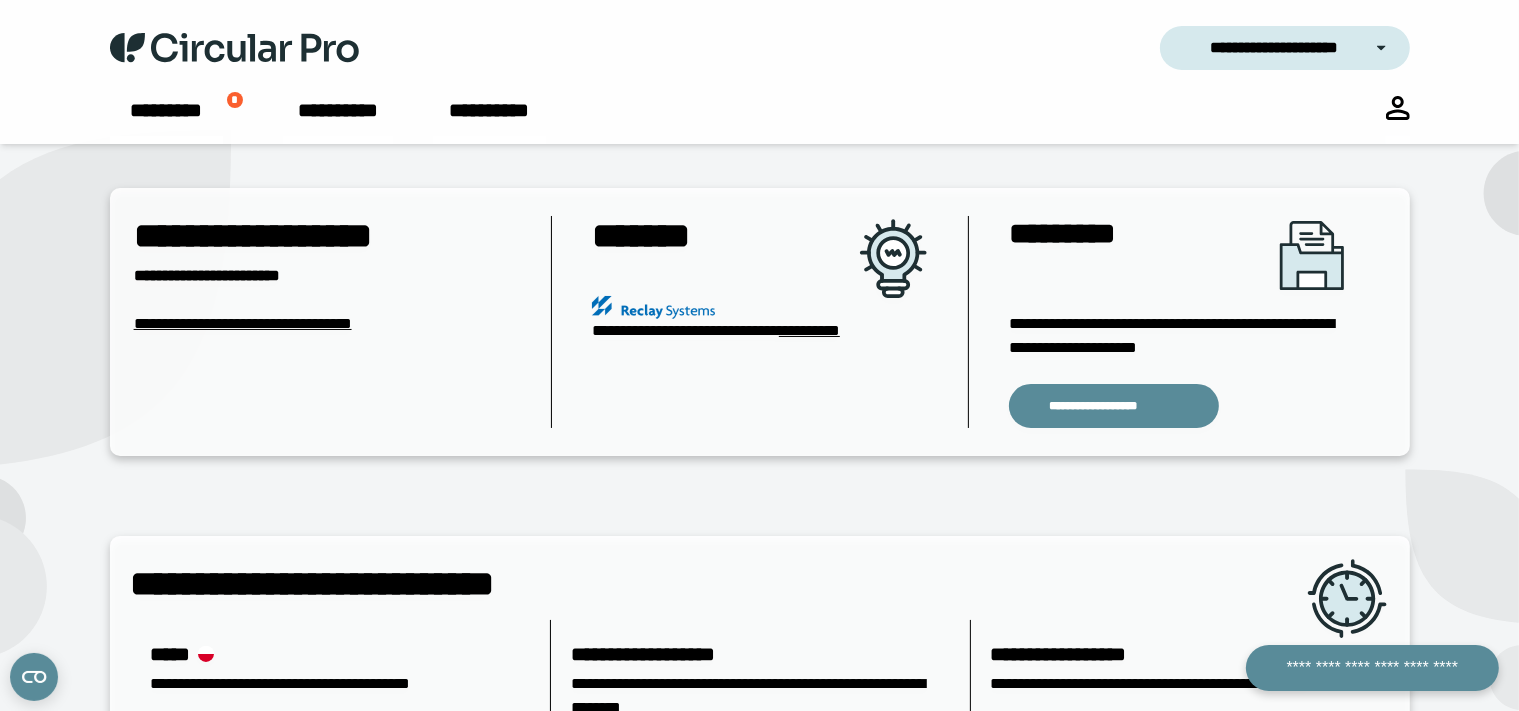 click on "**********" at bounding box center (760, 540) 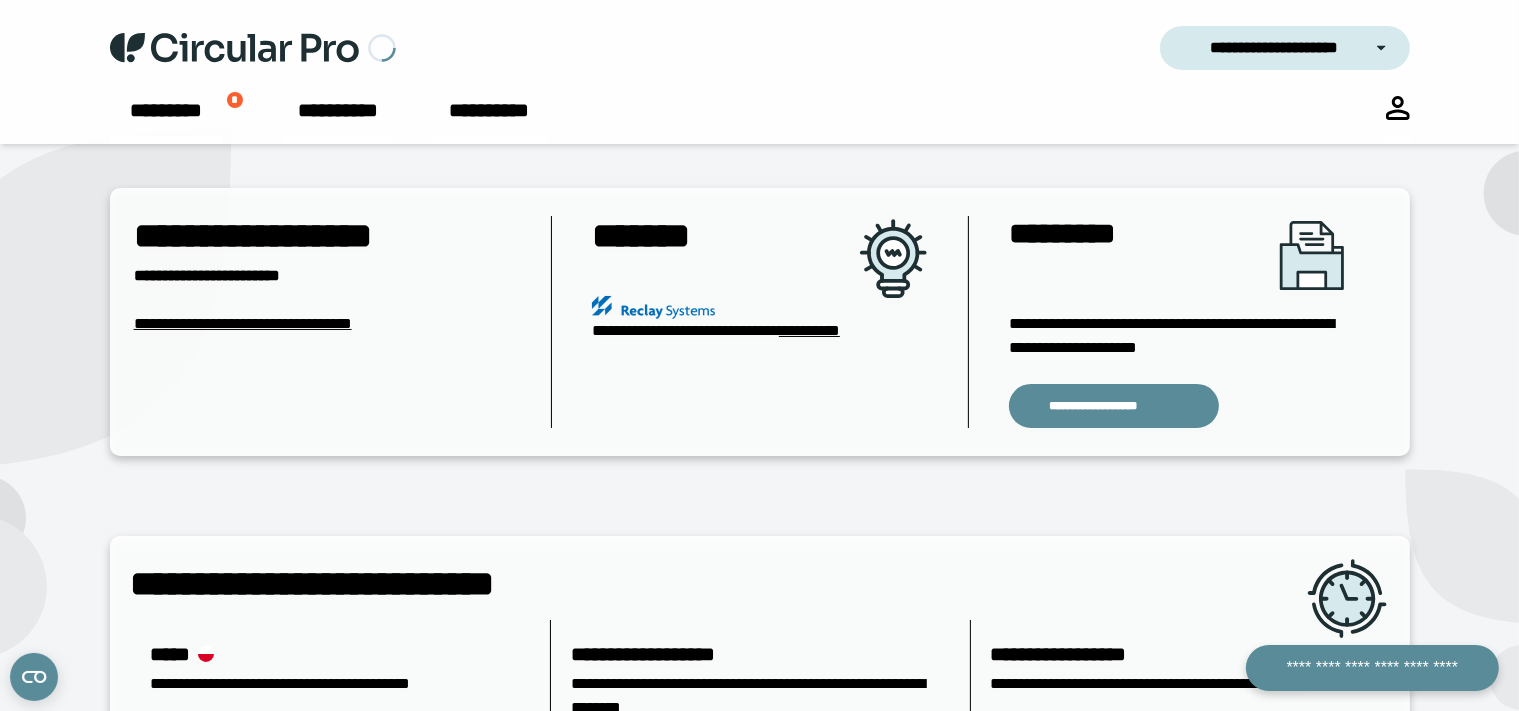 select on "**********" 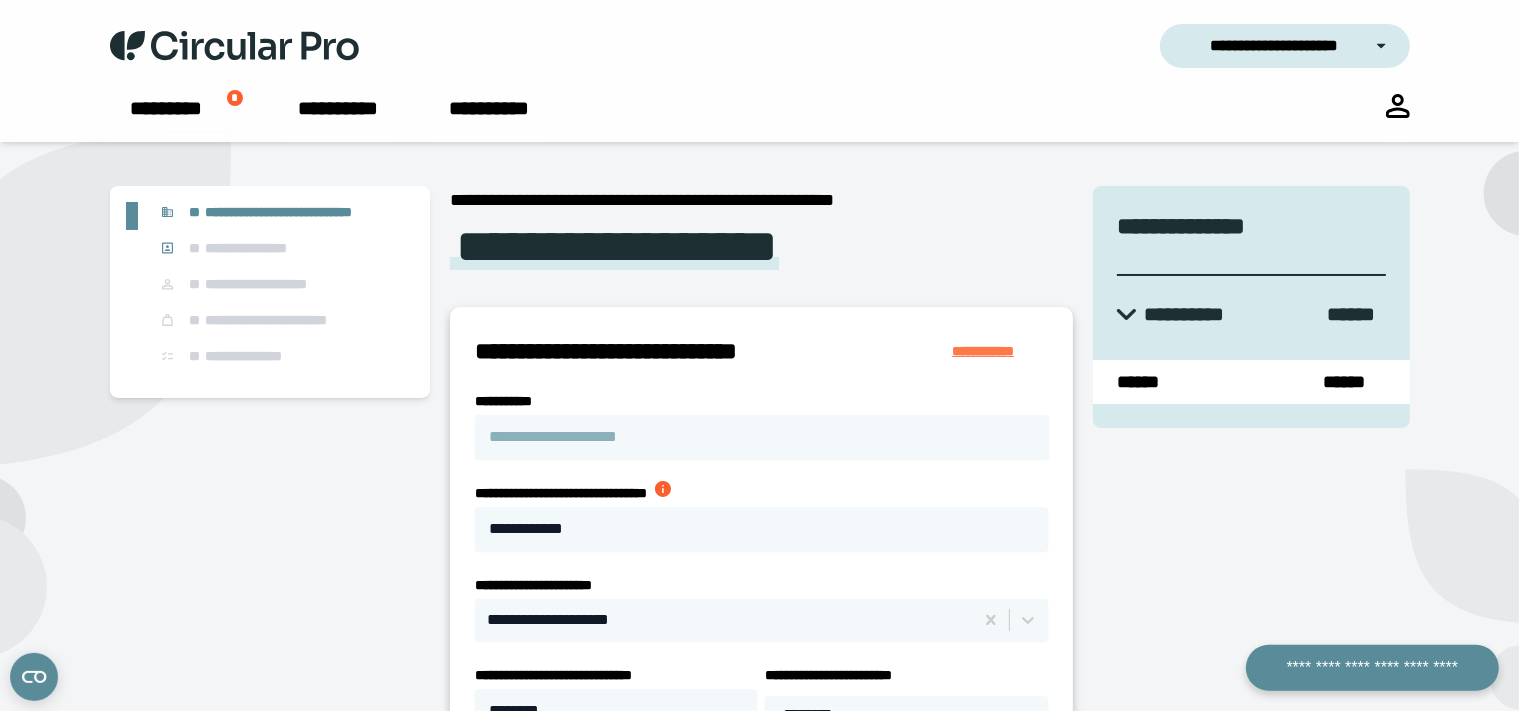 scroll, scrollTop: 0, scrollLeft: 0, axis: both 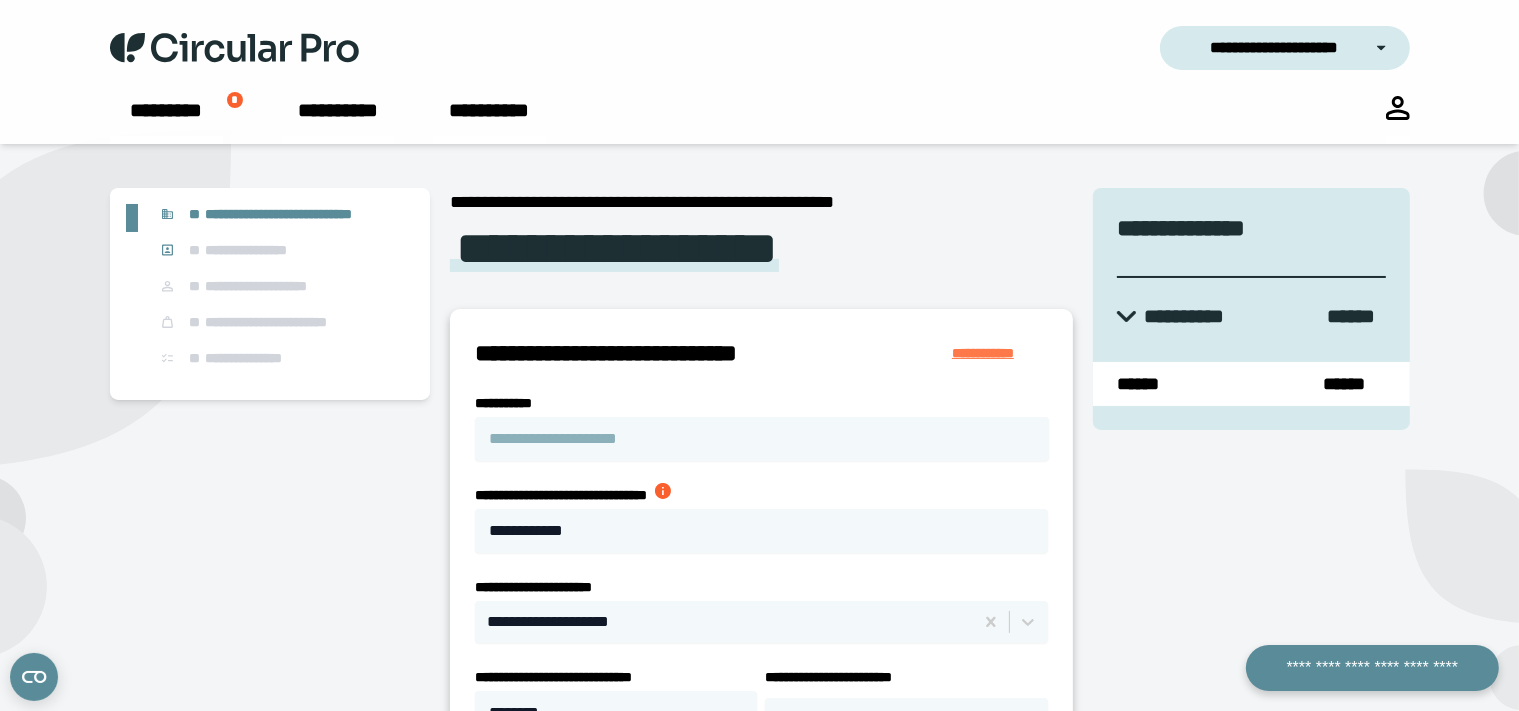 click on "**********" at bounding box center (309, 326) 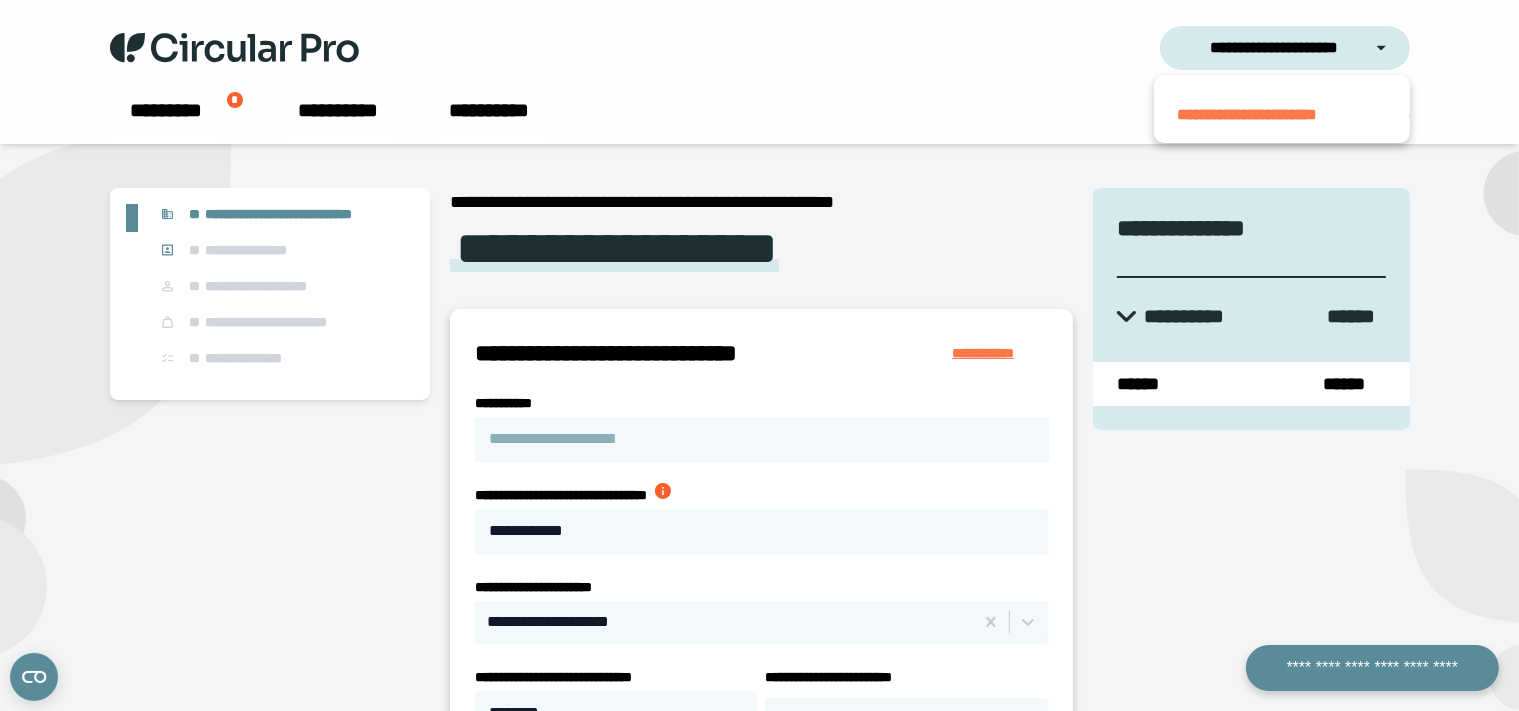 click on "**********" at bounding box center [1282, 109] 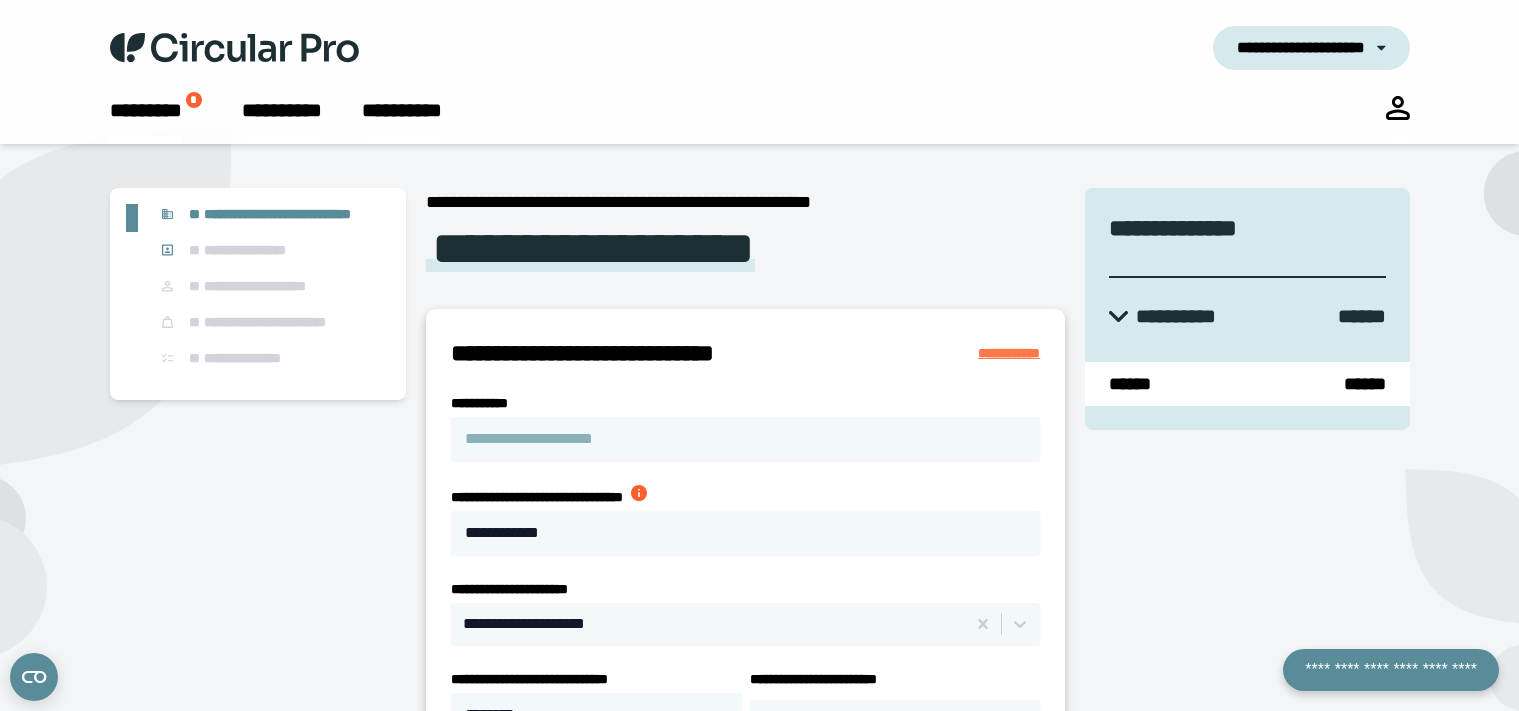 select on "**********" 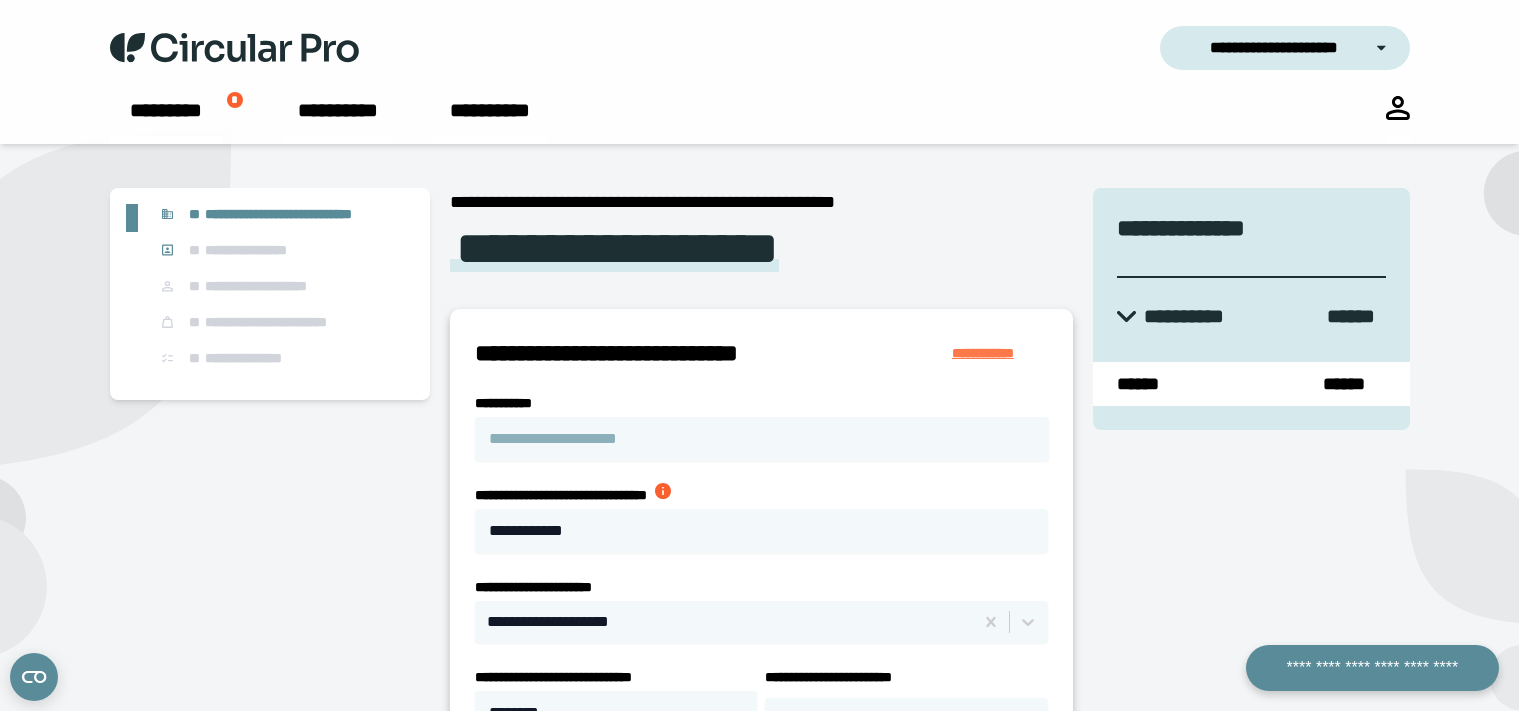 scroll, scrollTop: 0, scrollLeft: 0, axis: both 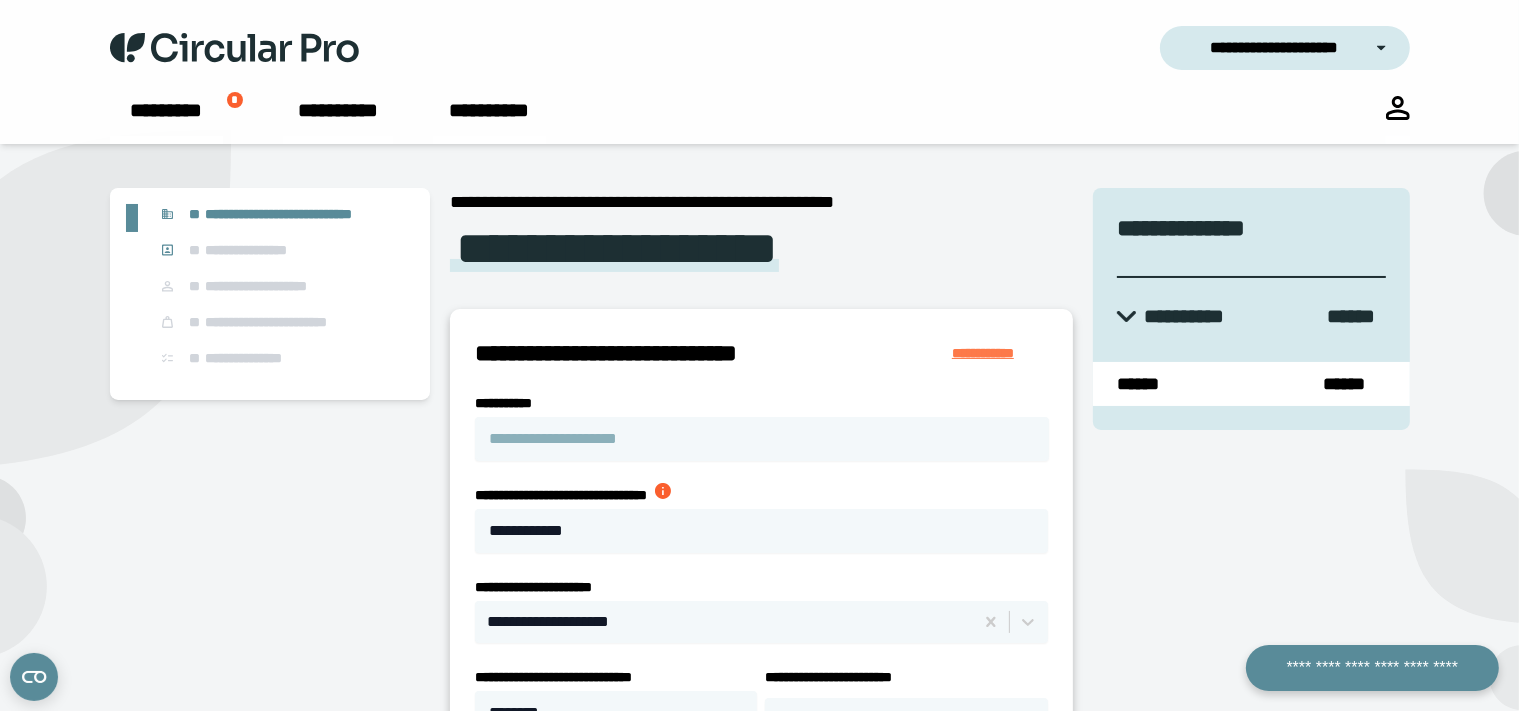 click on "**********" at bounding box center (1000, 353) 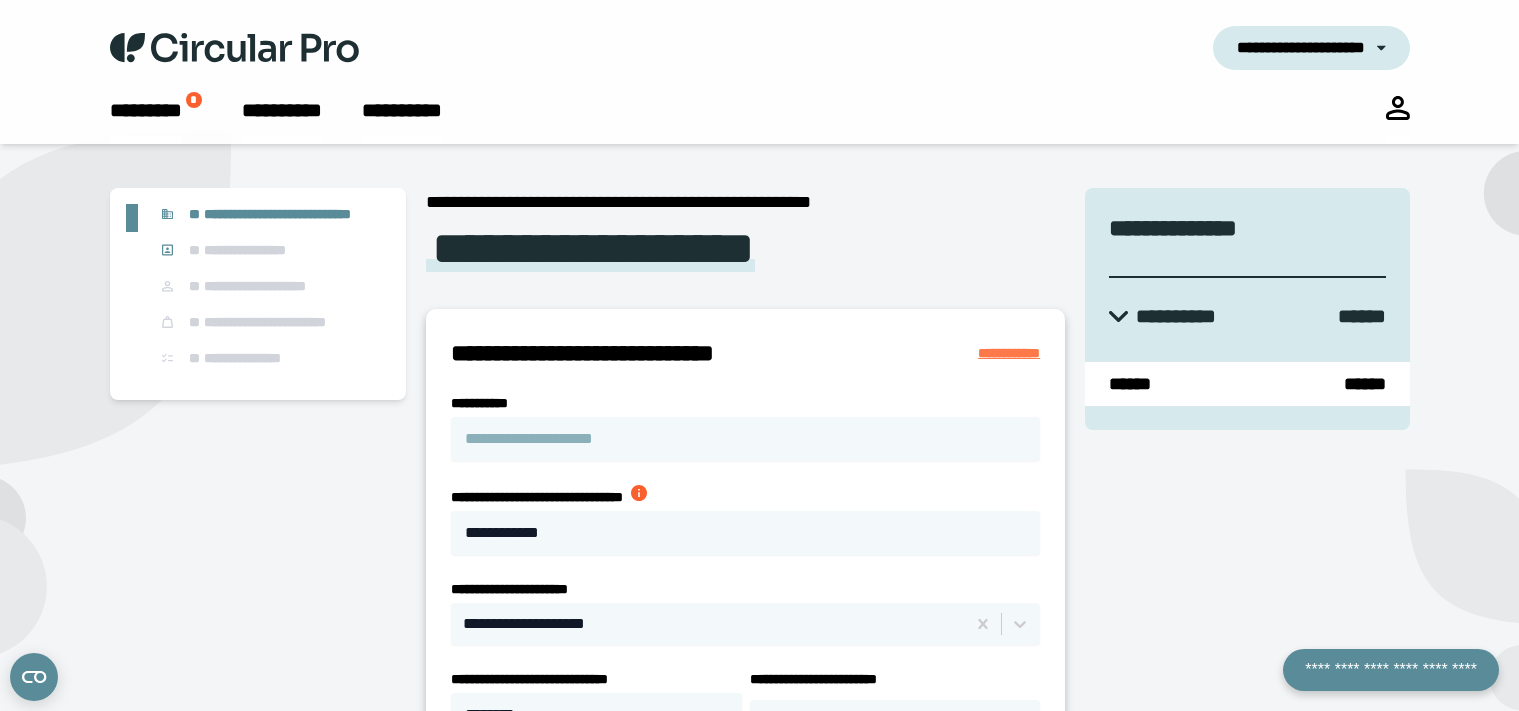 select on "**********" 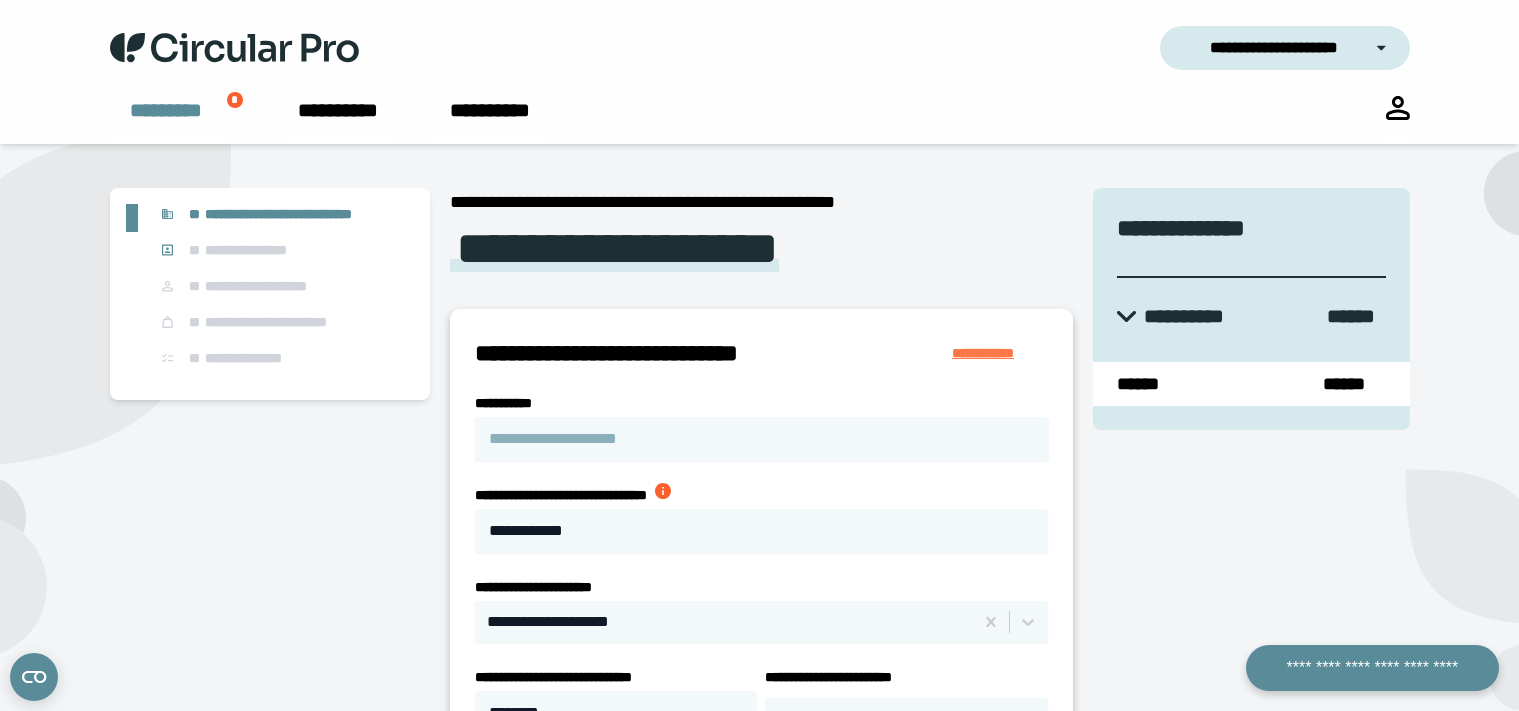 scroll, scrollTop: 0, scrollLeft: 0, axis: both 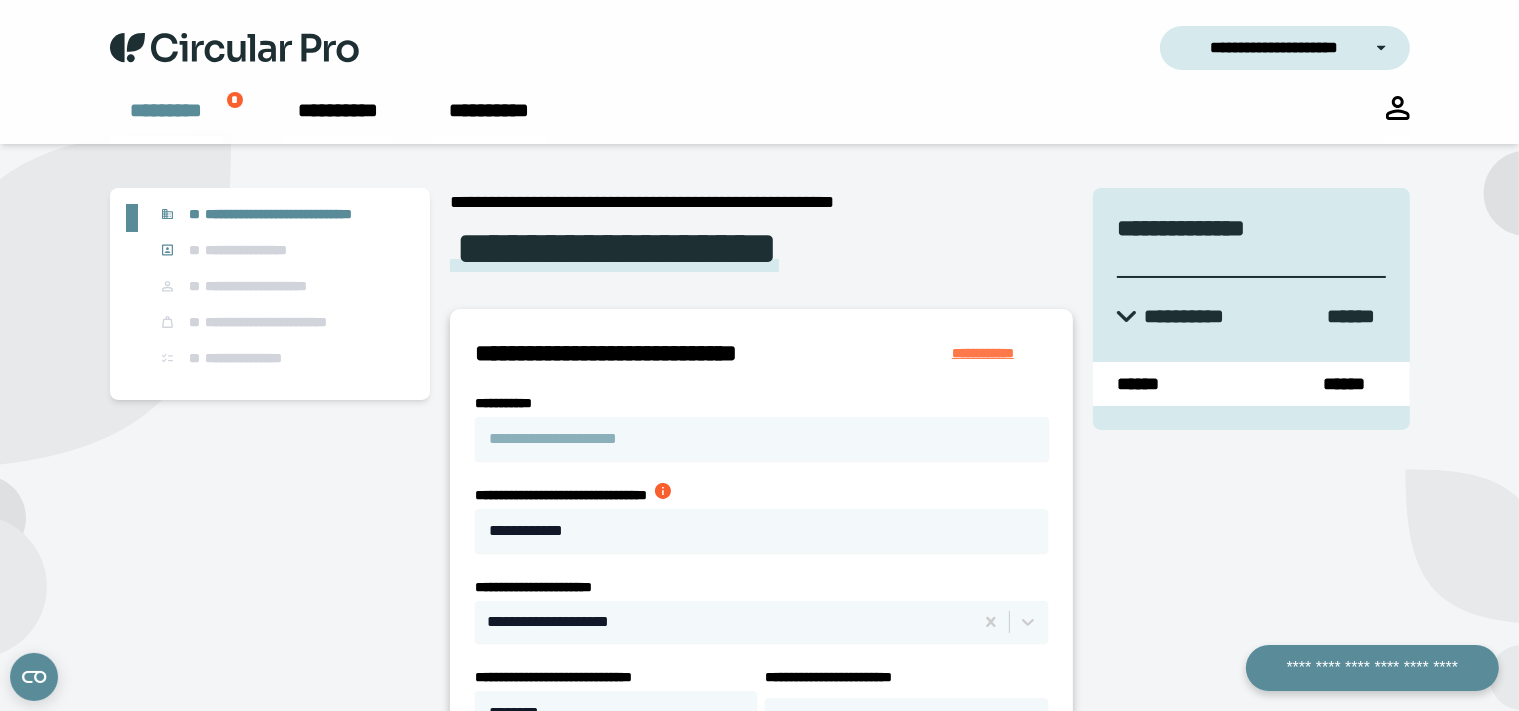 click on "*********" at bounding box center [166, 120] 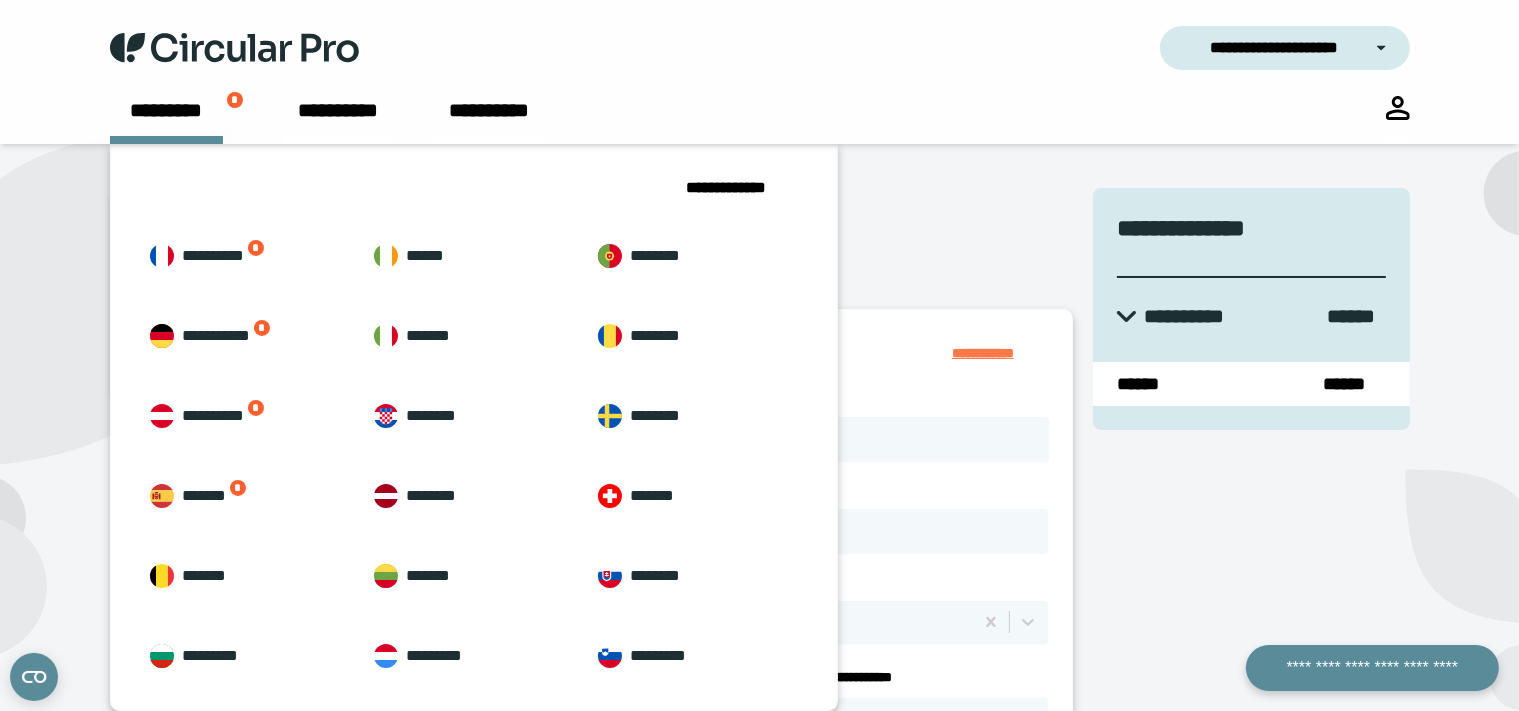click at bounding box center [234, 48] 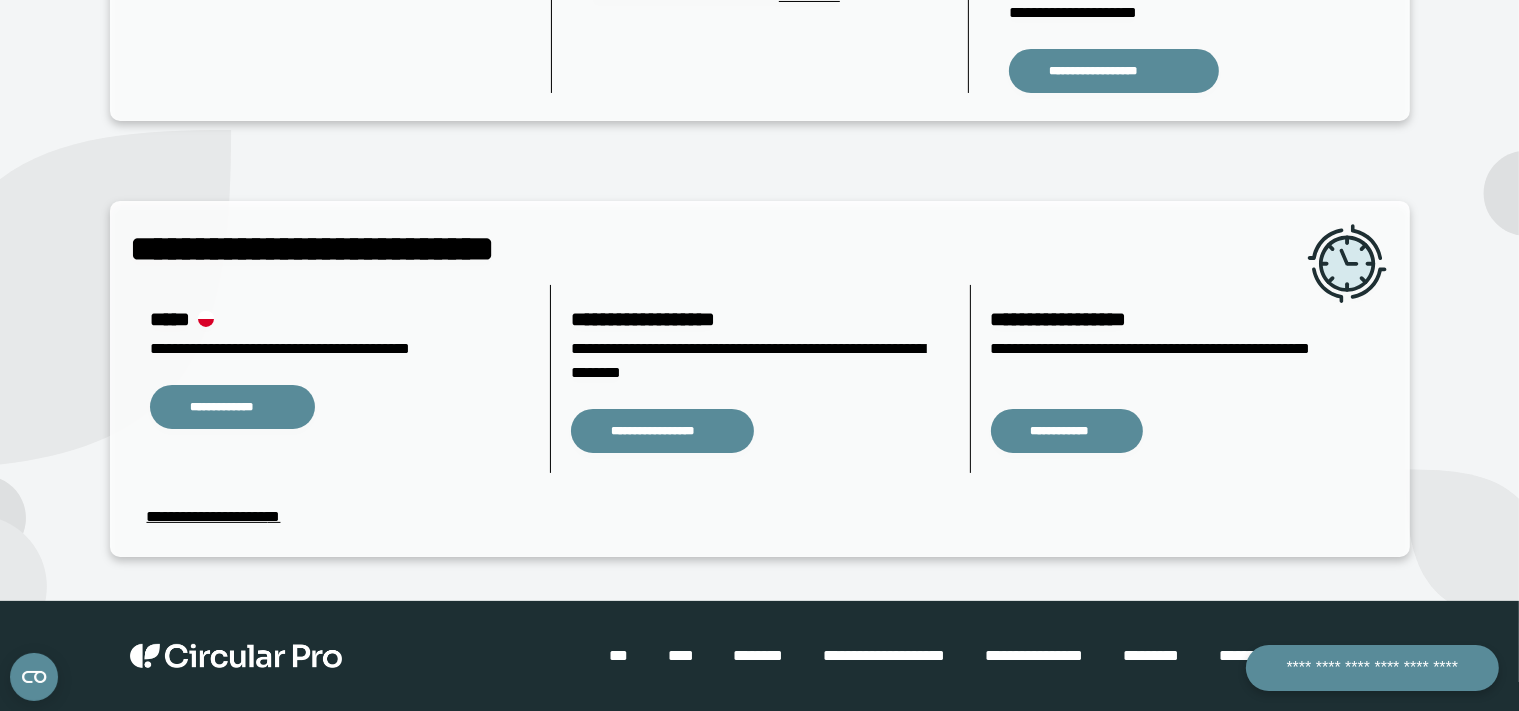scroll, scrollTop: 0, scrollLeft: 0, axis: both 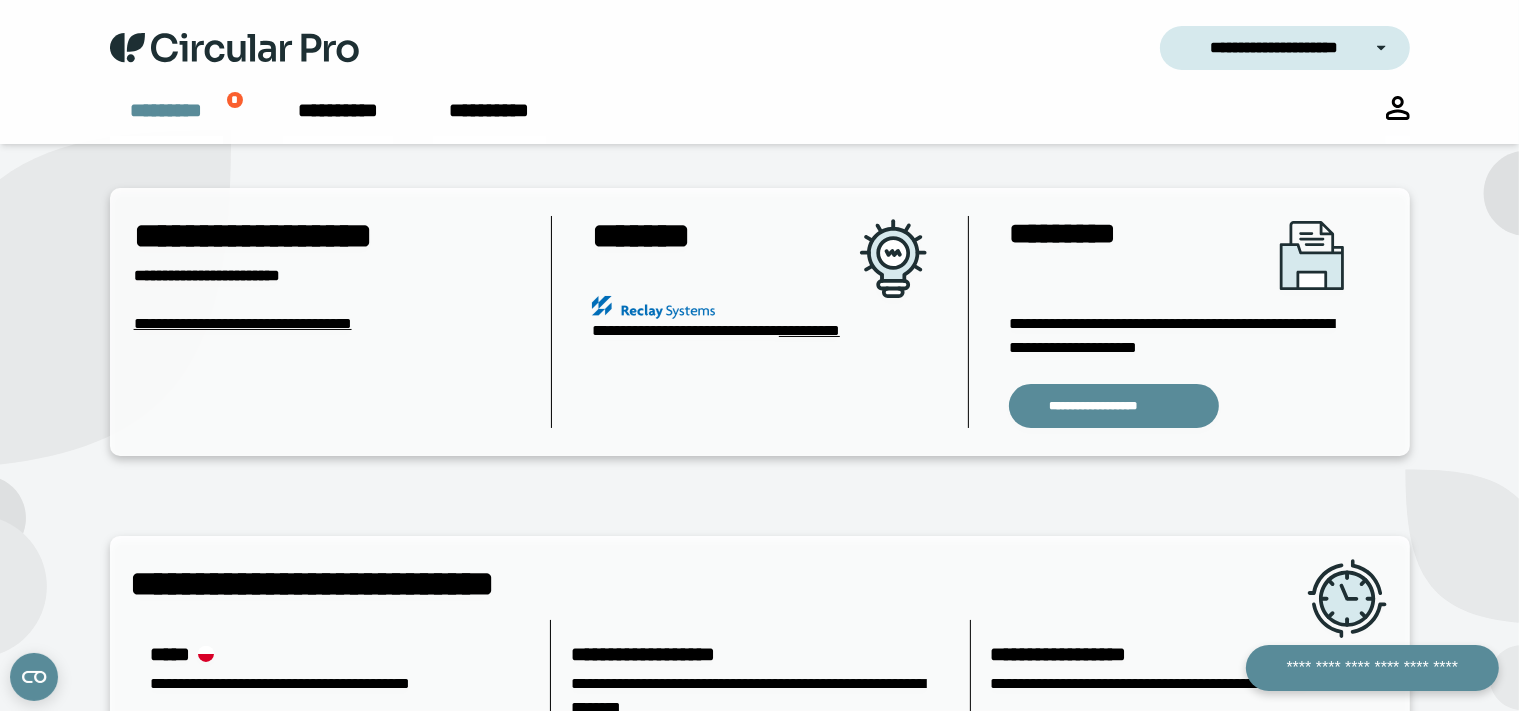 click on "*********" at bounding box center (166, 120) 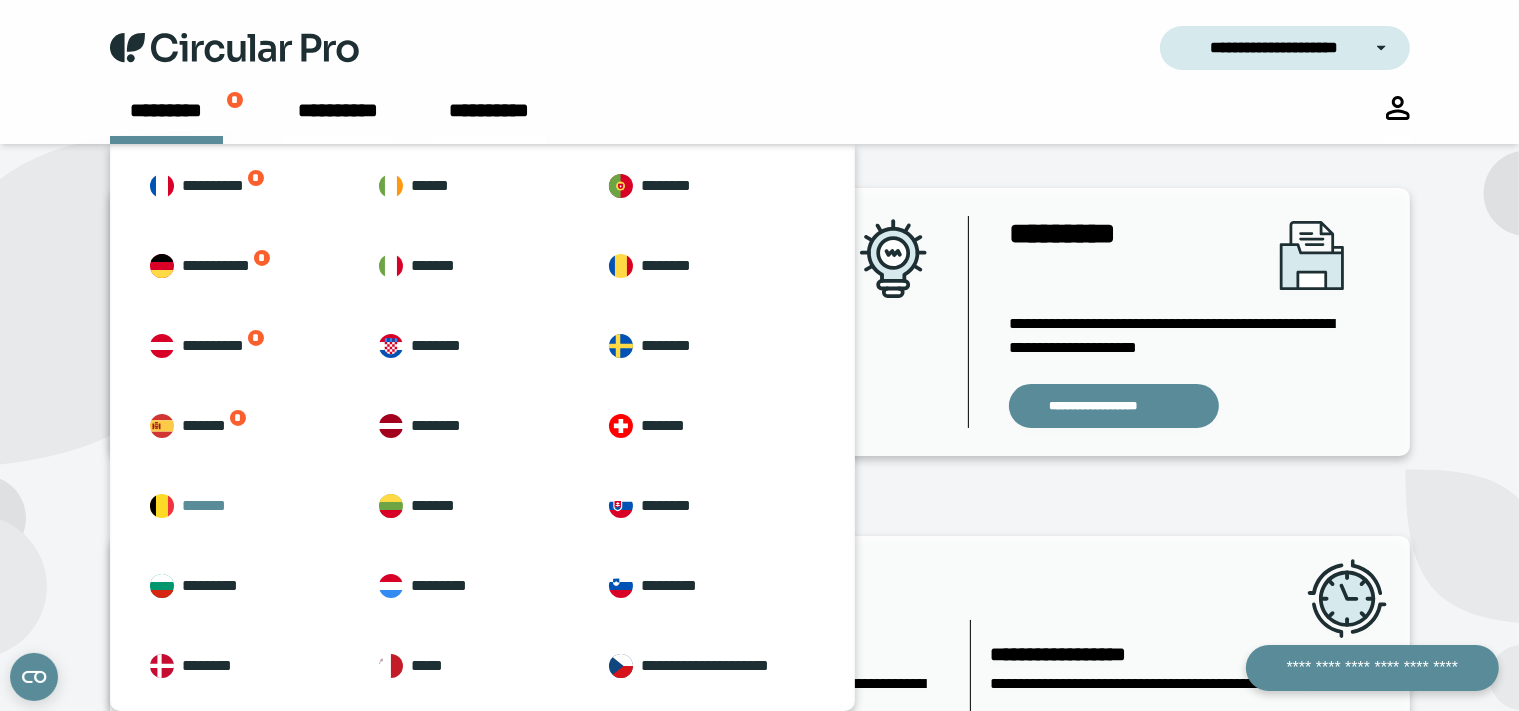 scroll, scrollTop: 0, scrollLeft: 0, axis: both 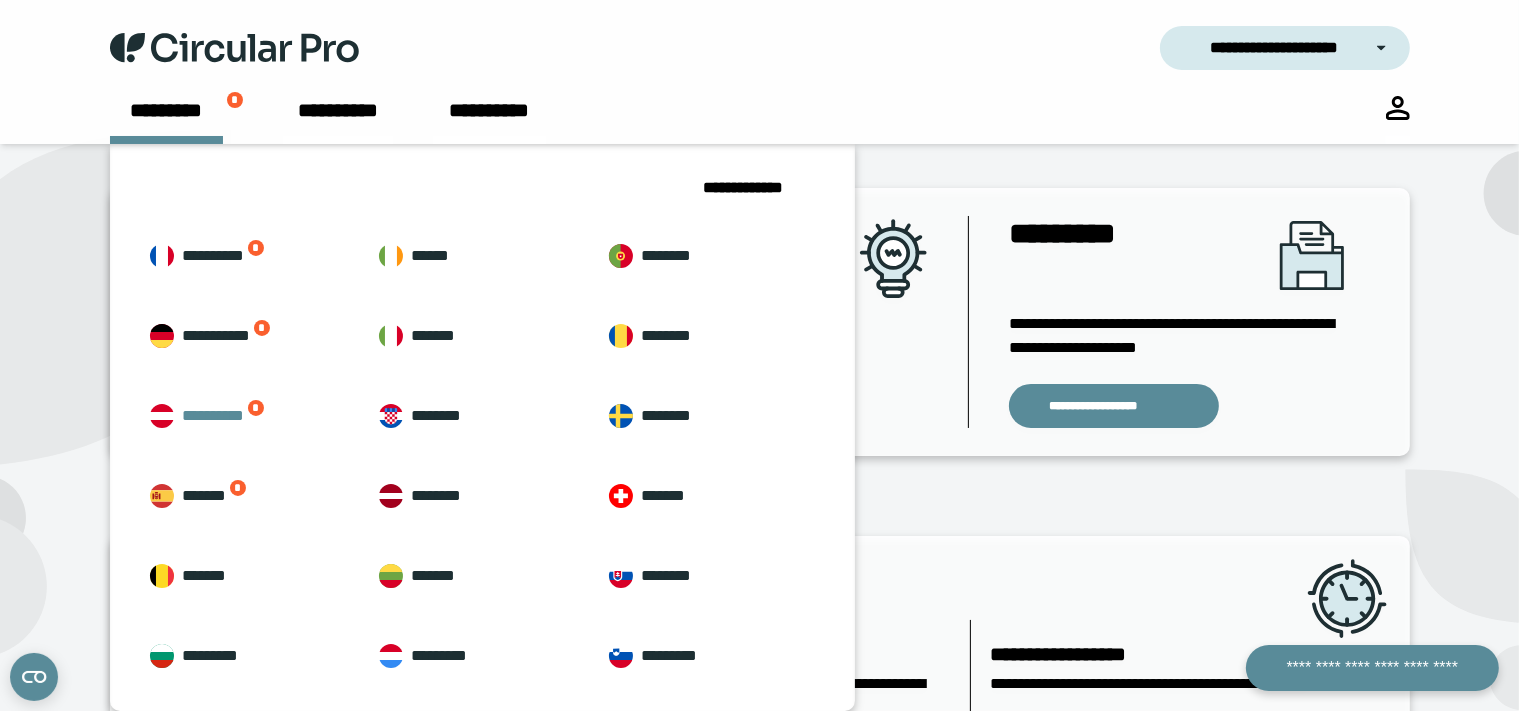 click on "**********" at bounding box center [246, 416] 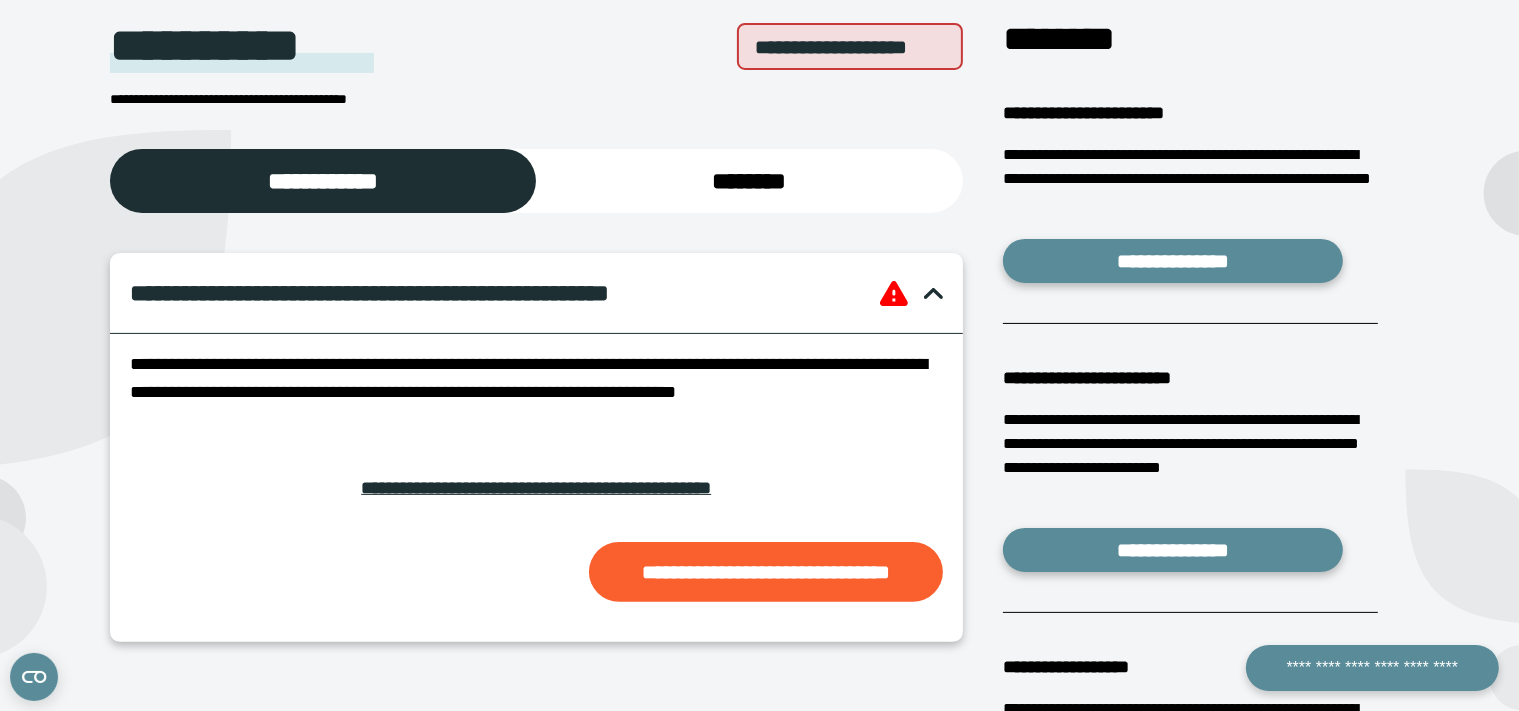 scroll, scrollTop: 316, scrollLeft: 0, axis: vertical 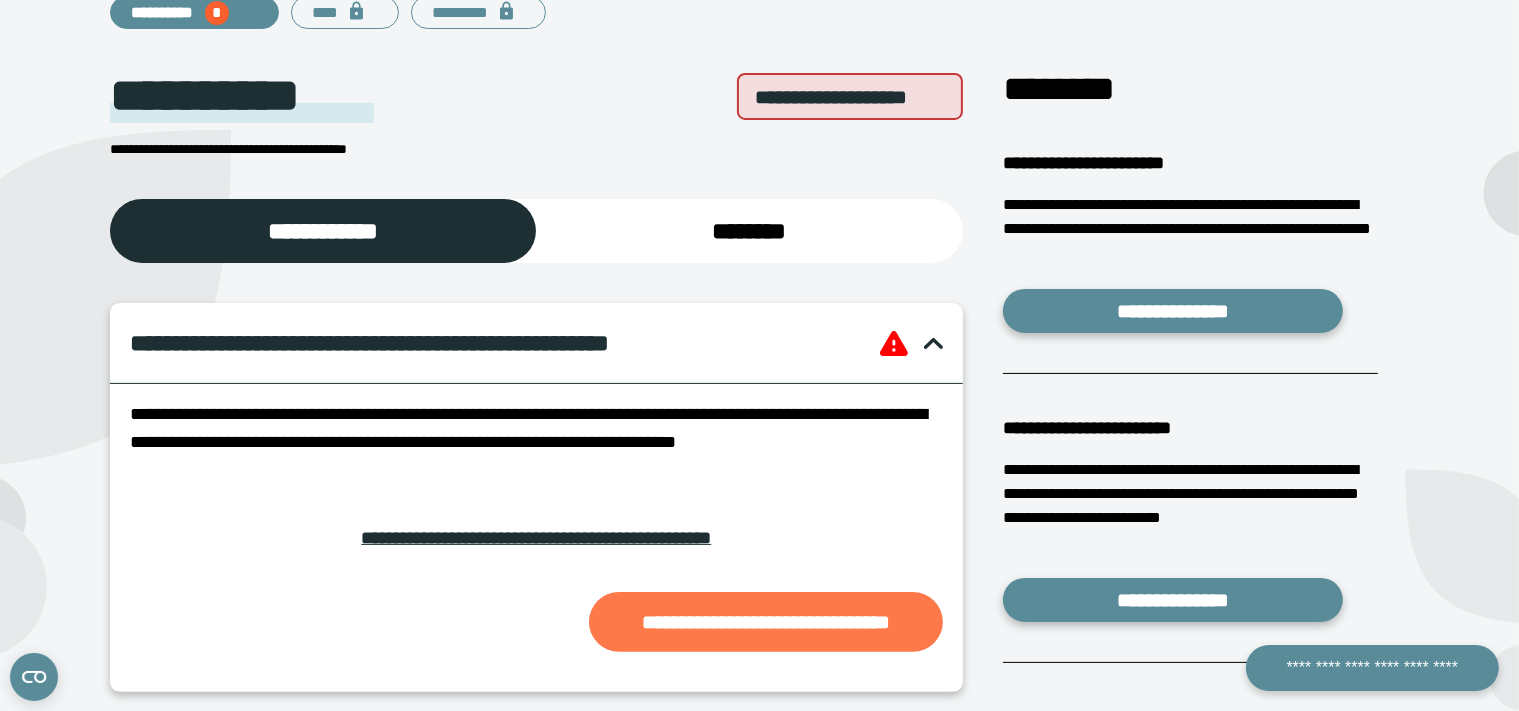 click on "**********" at bounding box center [766, 622] 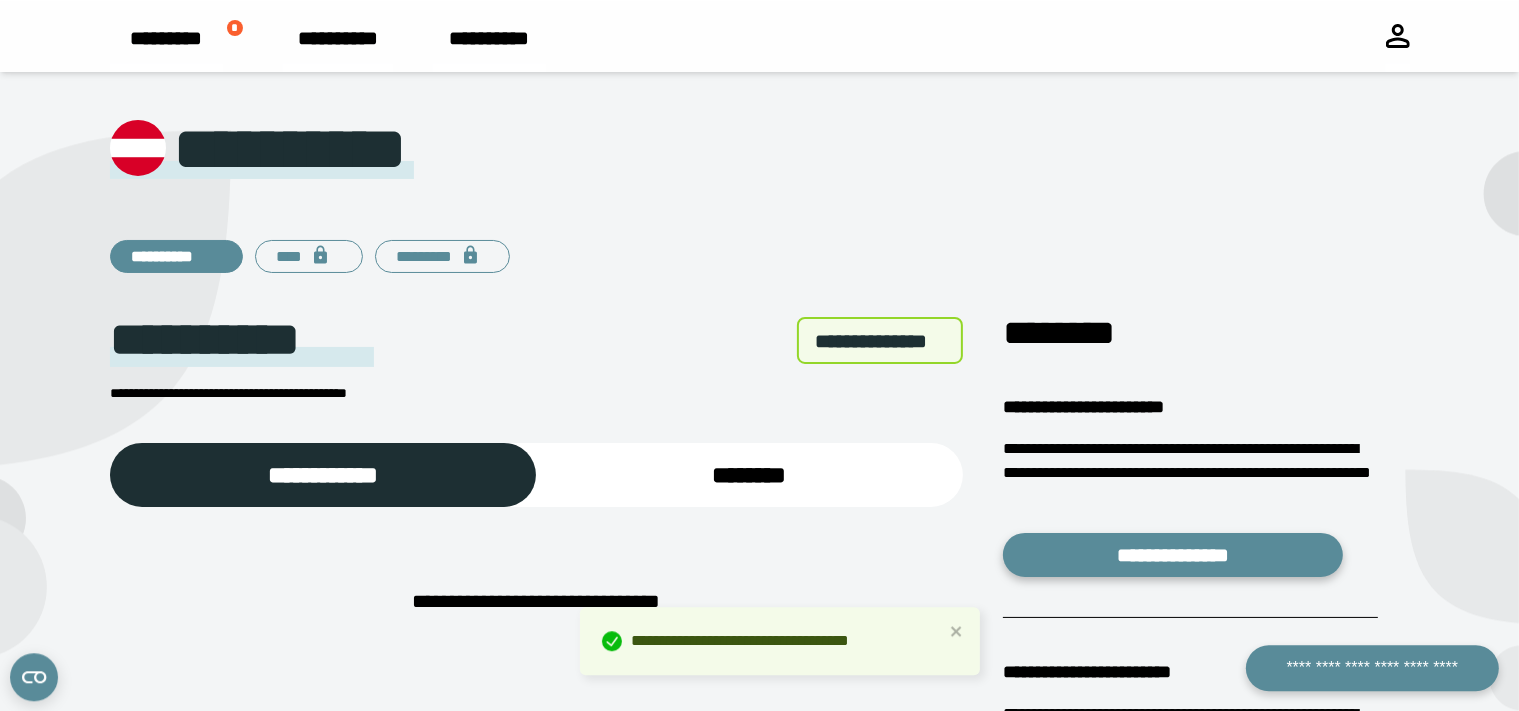scroll, scrollTop: 0, scrollLeft: 0, axis: both 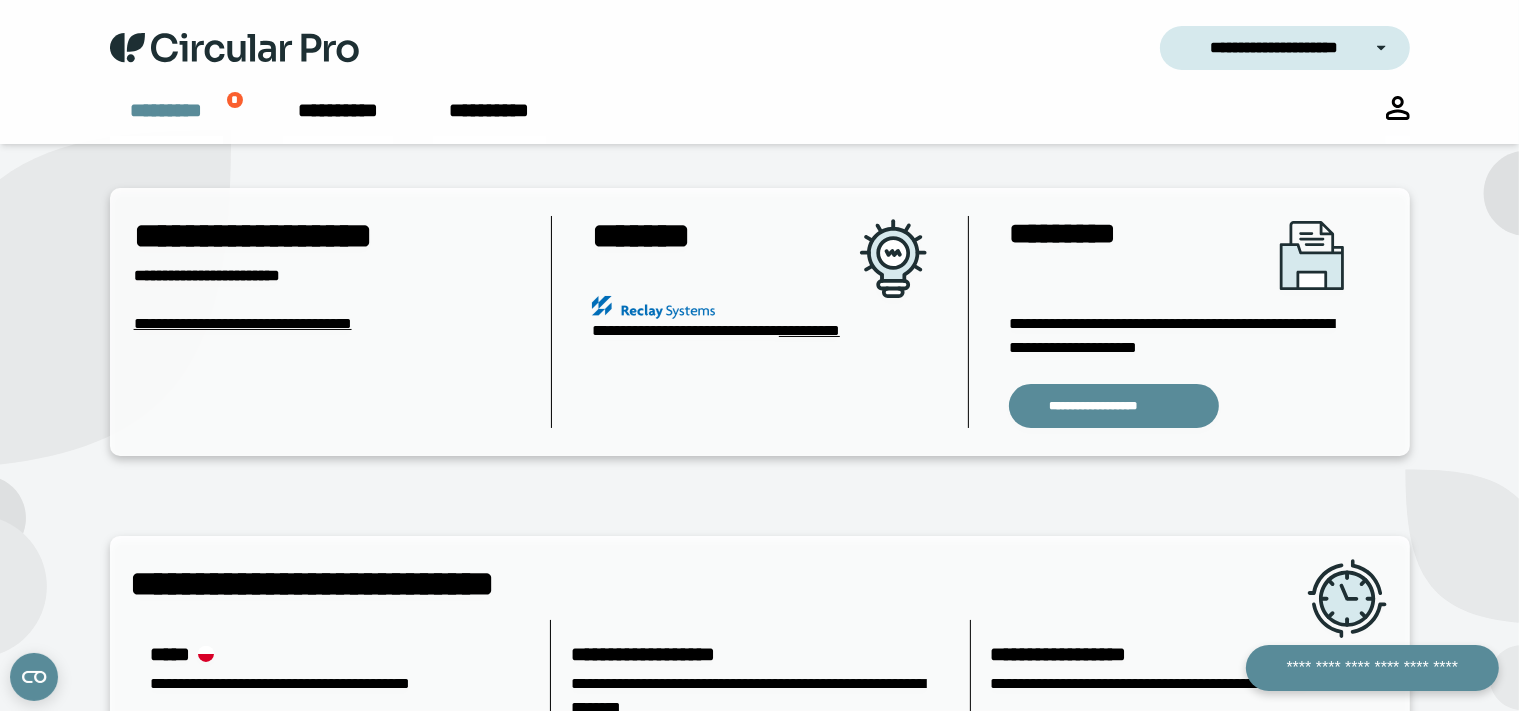 click on "*********" at bounding box center [166, 120] 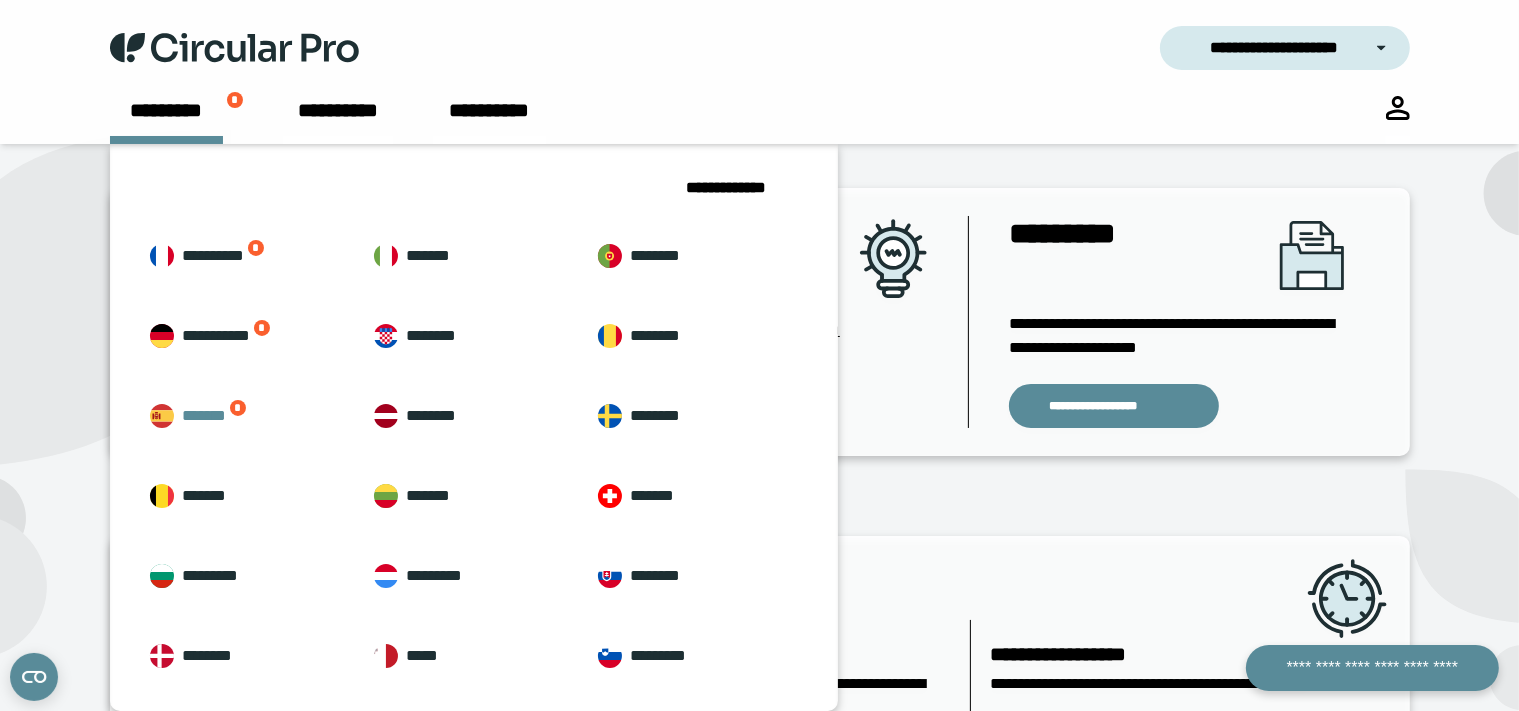 click on "******* *" at bounding box center (246, 416) 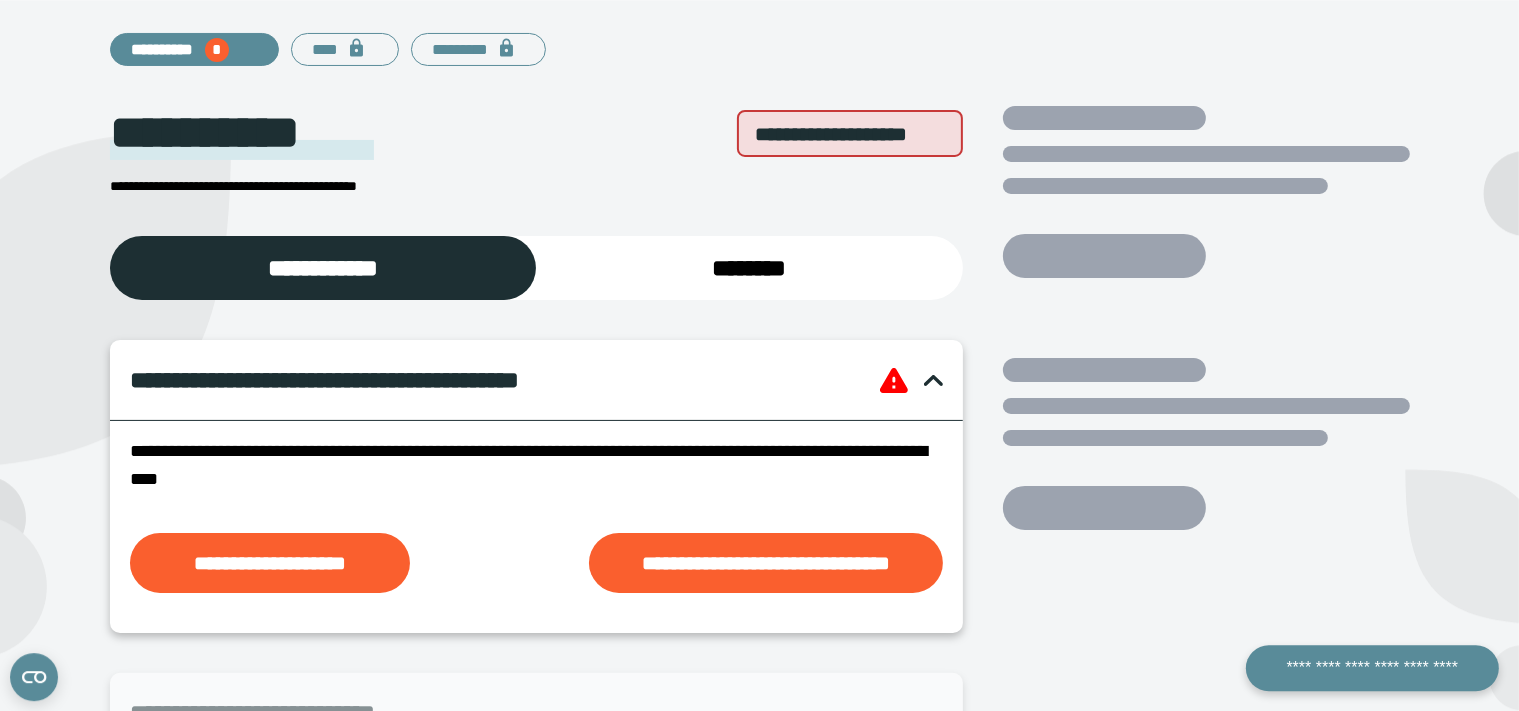 scroll, scrollTop: 316, scrollLeft: 0, axis: vertical 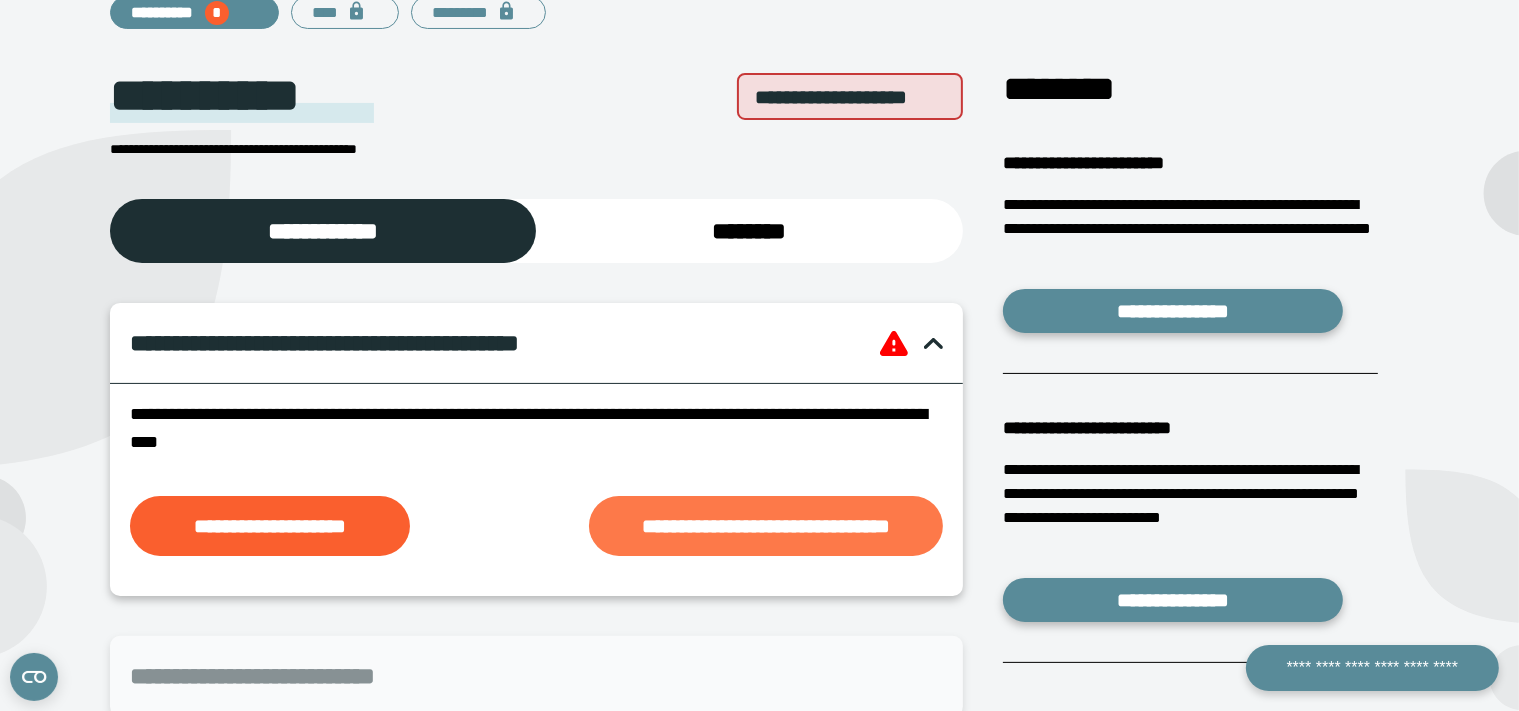 click on "**********" at bounding box center [766, 526] 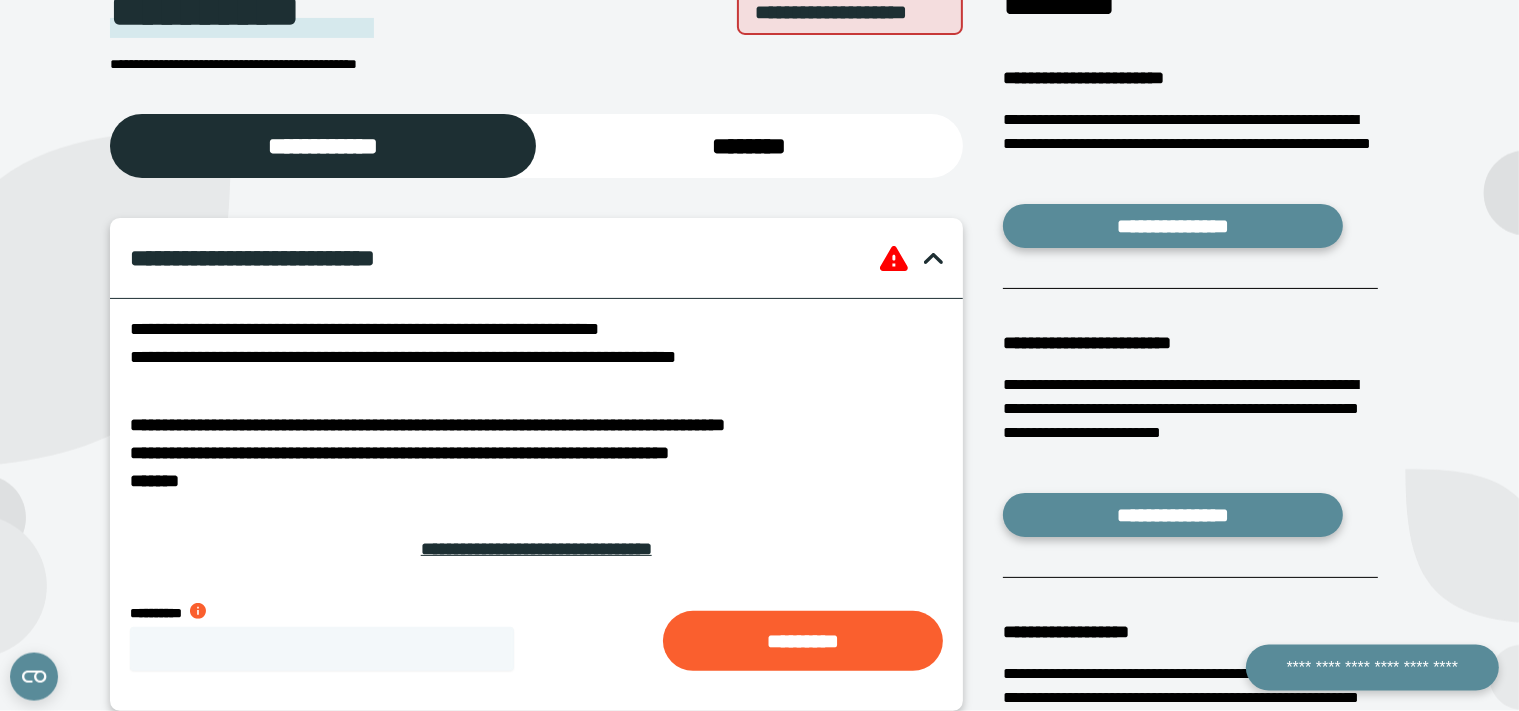 scroll, scrollTop: 316, scrollLeft: 0, axis: vertical 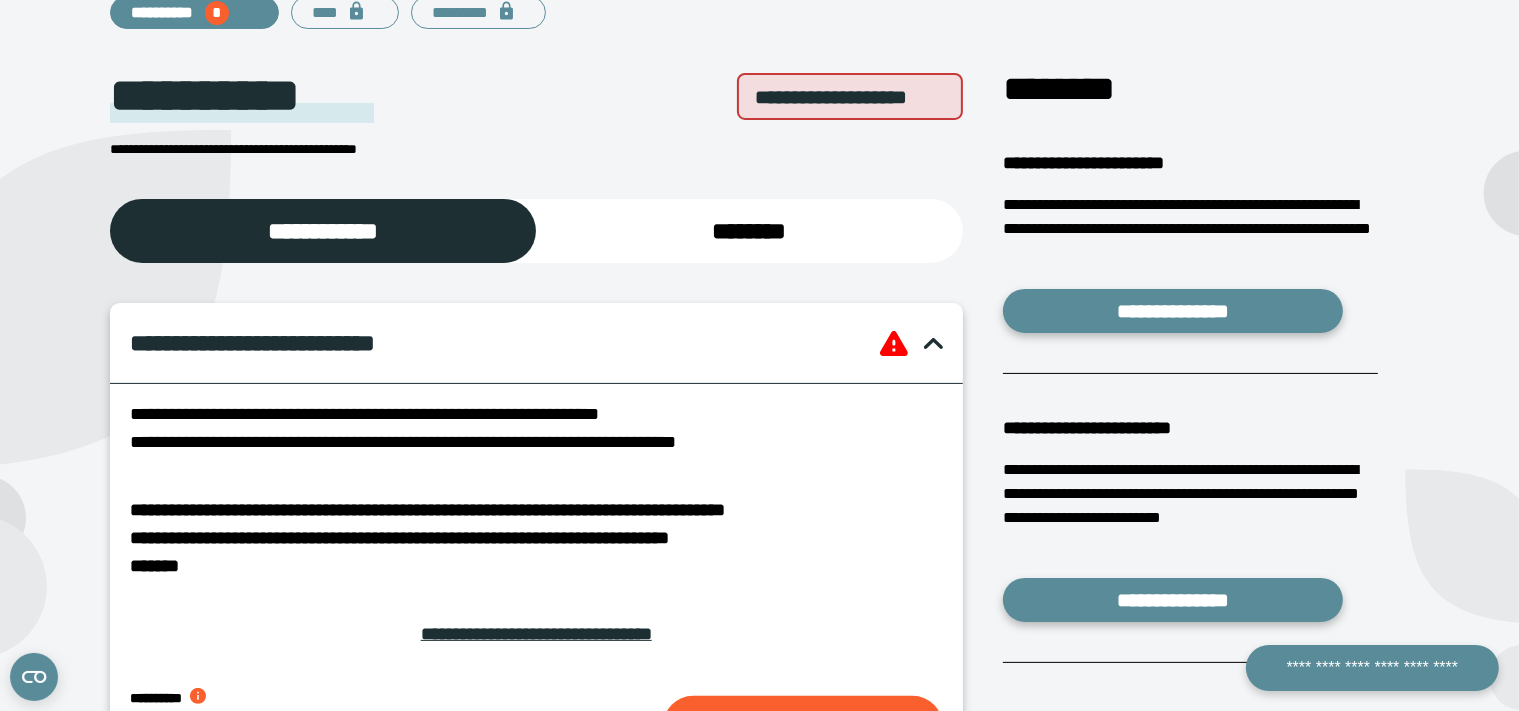click on "**********" at bounding box center (194, 13) 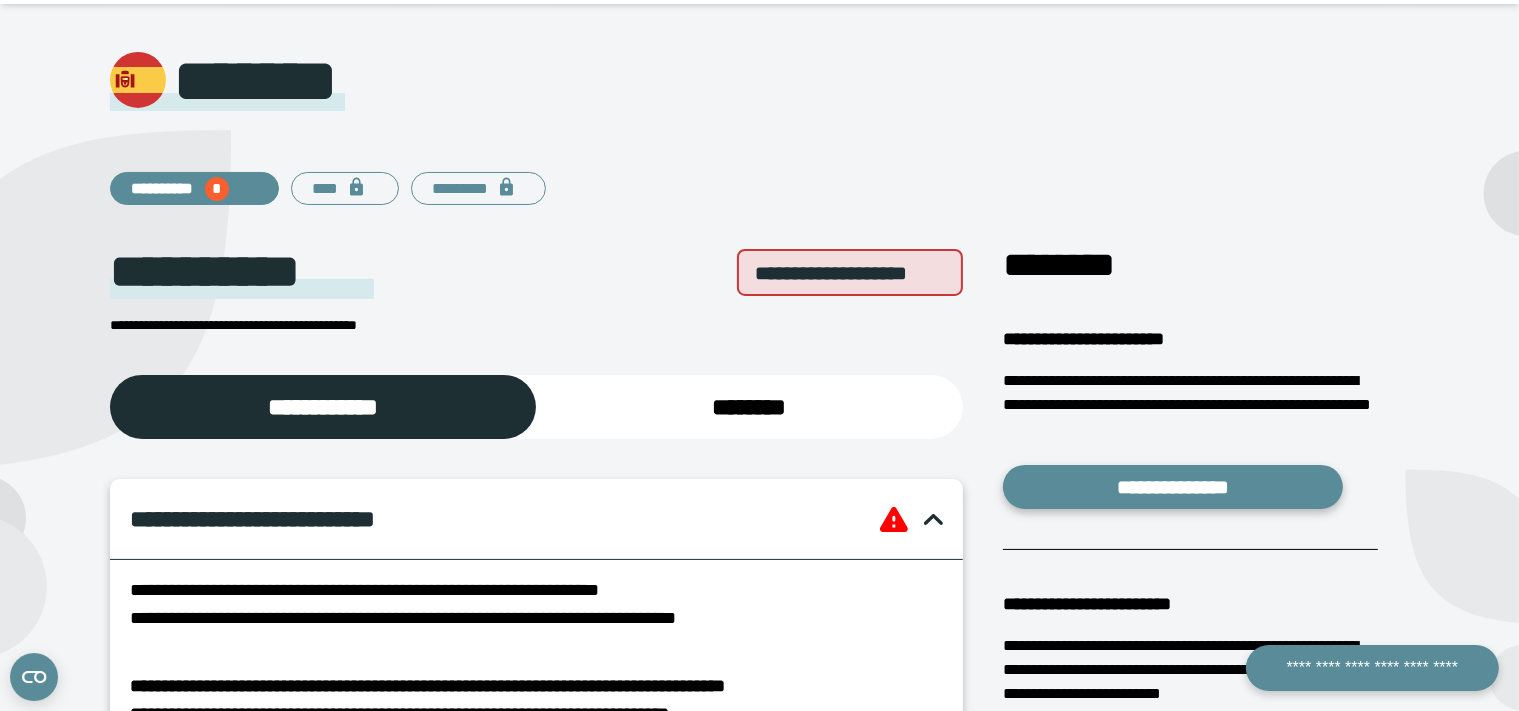 scroll, scrollTop: 105, scrollLeft: 0, axis: vertical 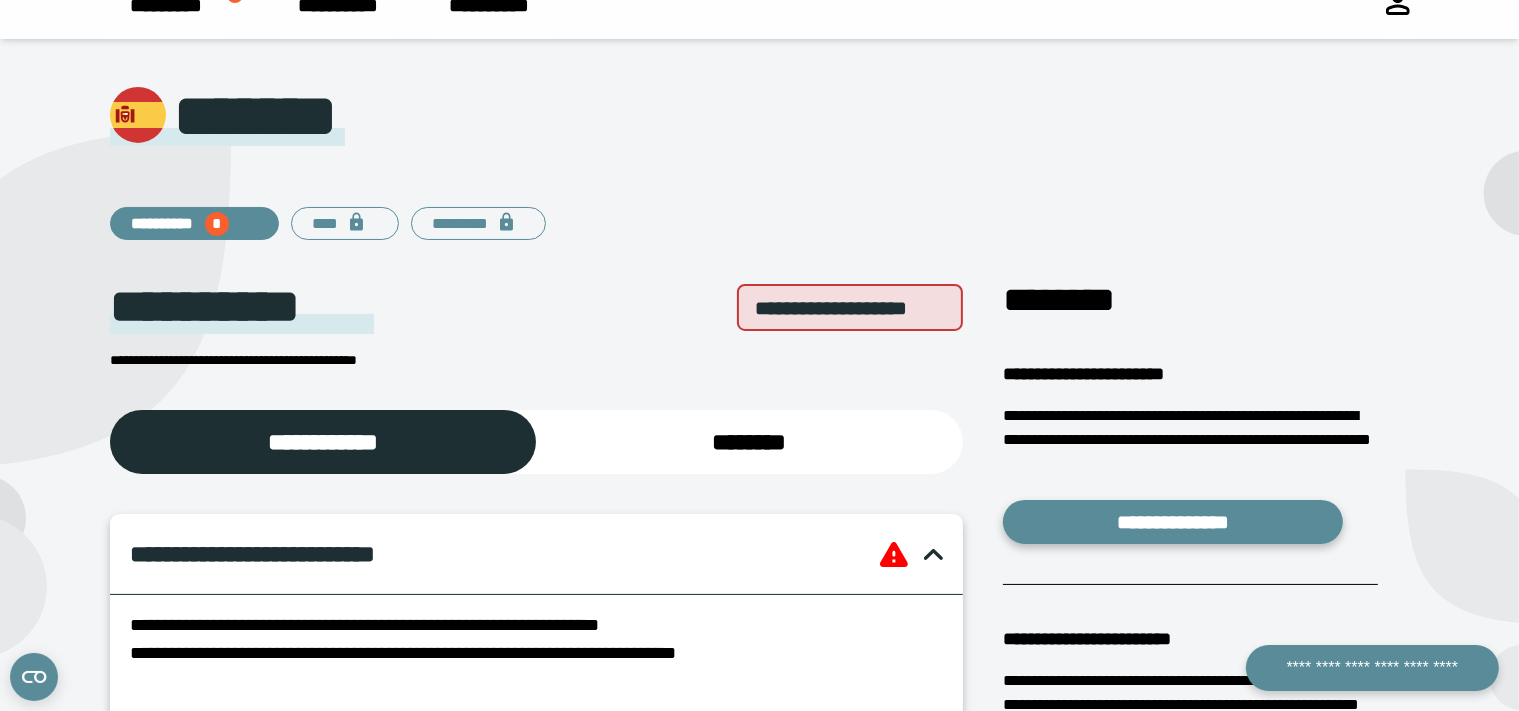 click on "**********" at bounding box center [194, 224] 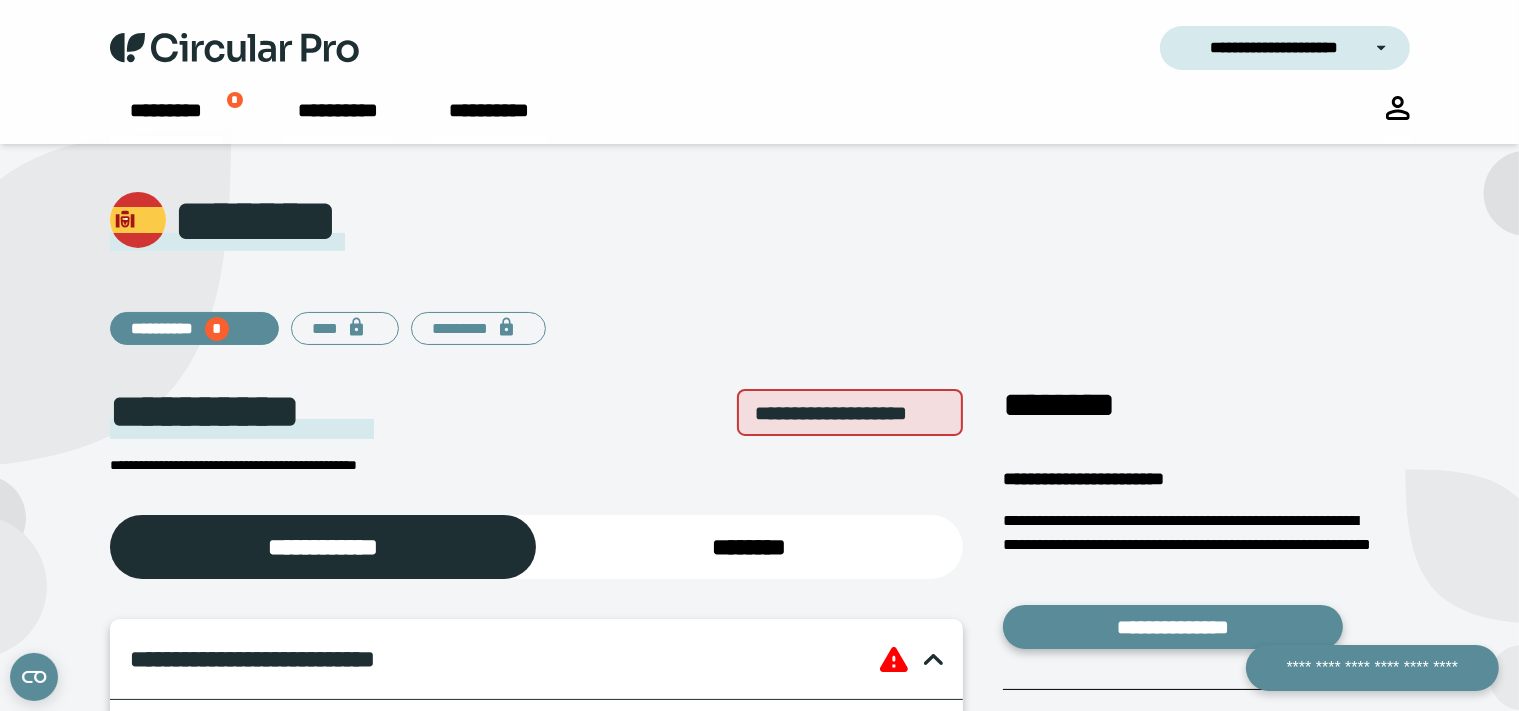 click on "**********" at bounding box center (760, 48) 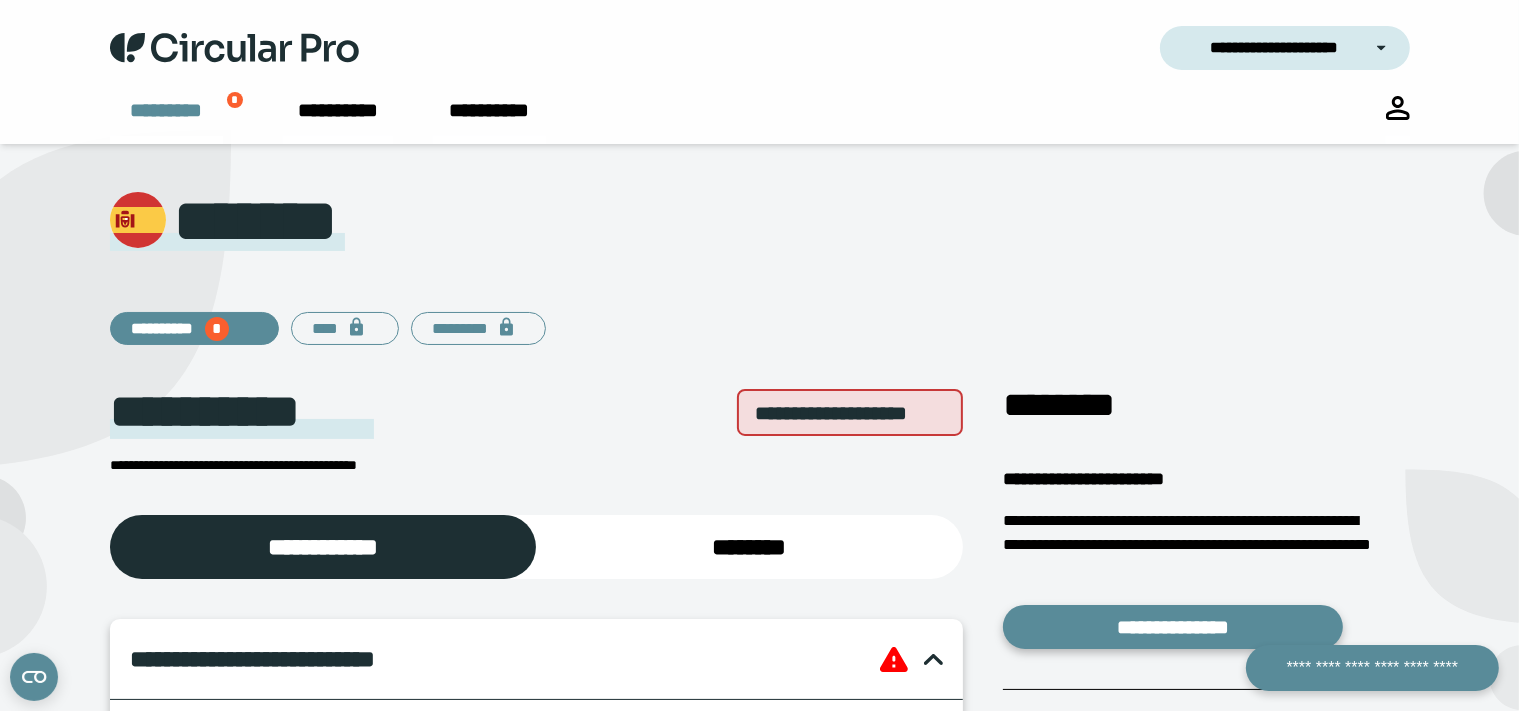 click on "*********" at bounding box center (166, 120) 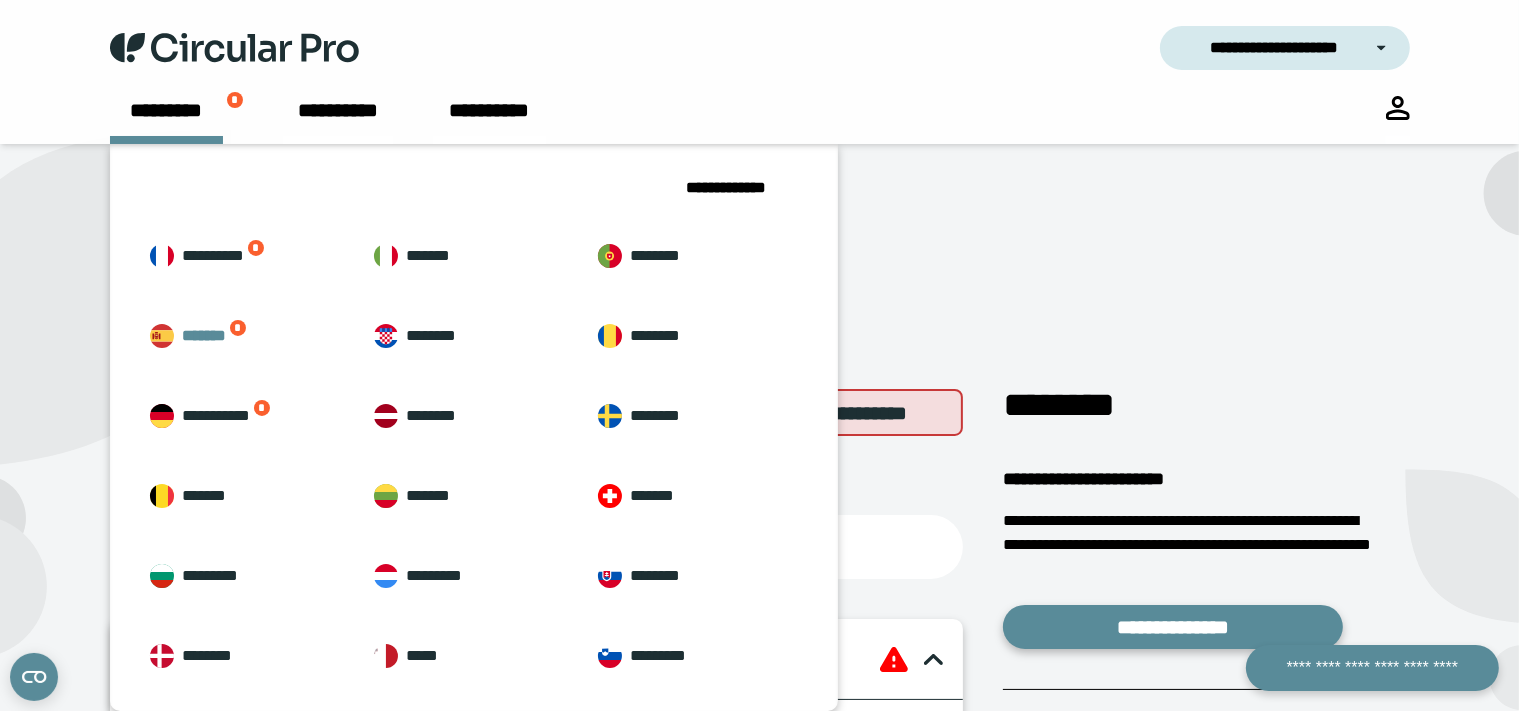 click on "**********" at bounding box center [760, 266] 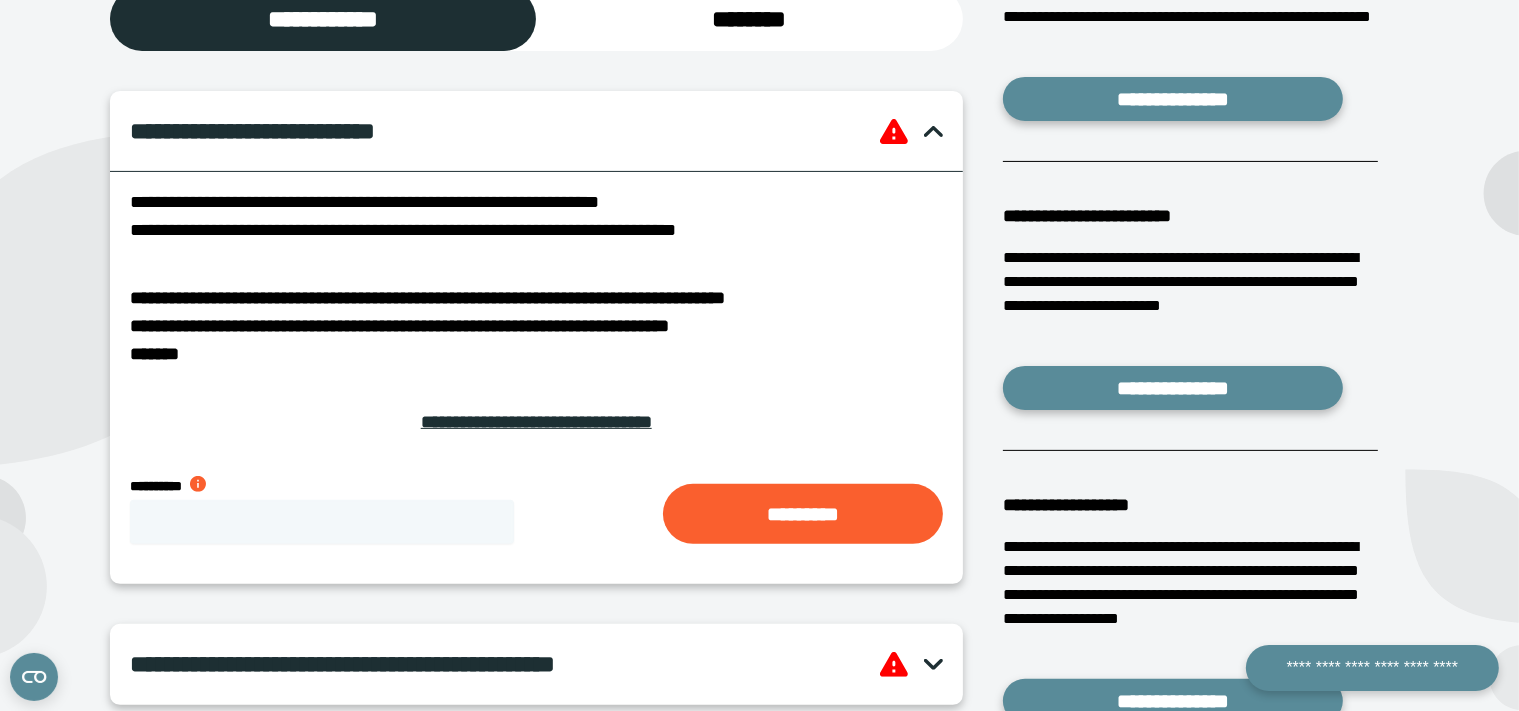 scroll, scrollTop: 0, scrollLeft: 0, axis: both 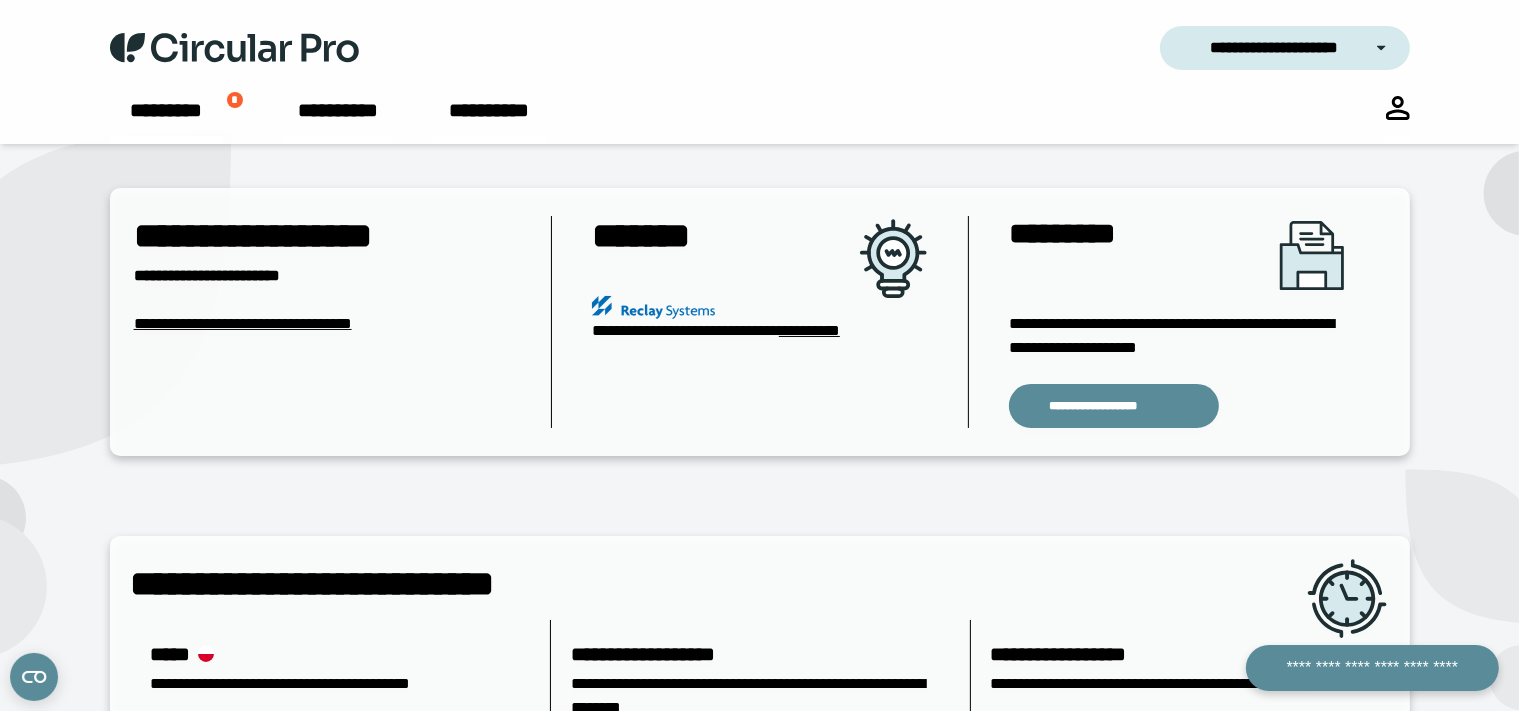 click on "**********" at bounding box center (760, 540) 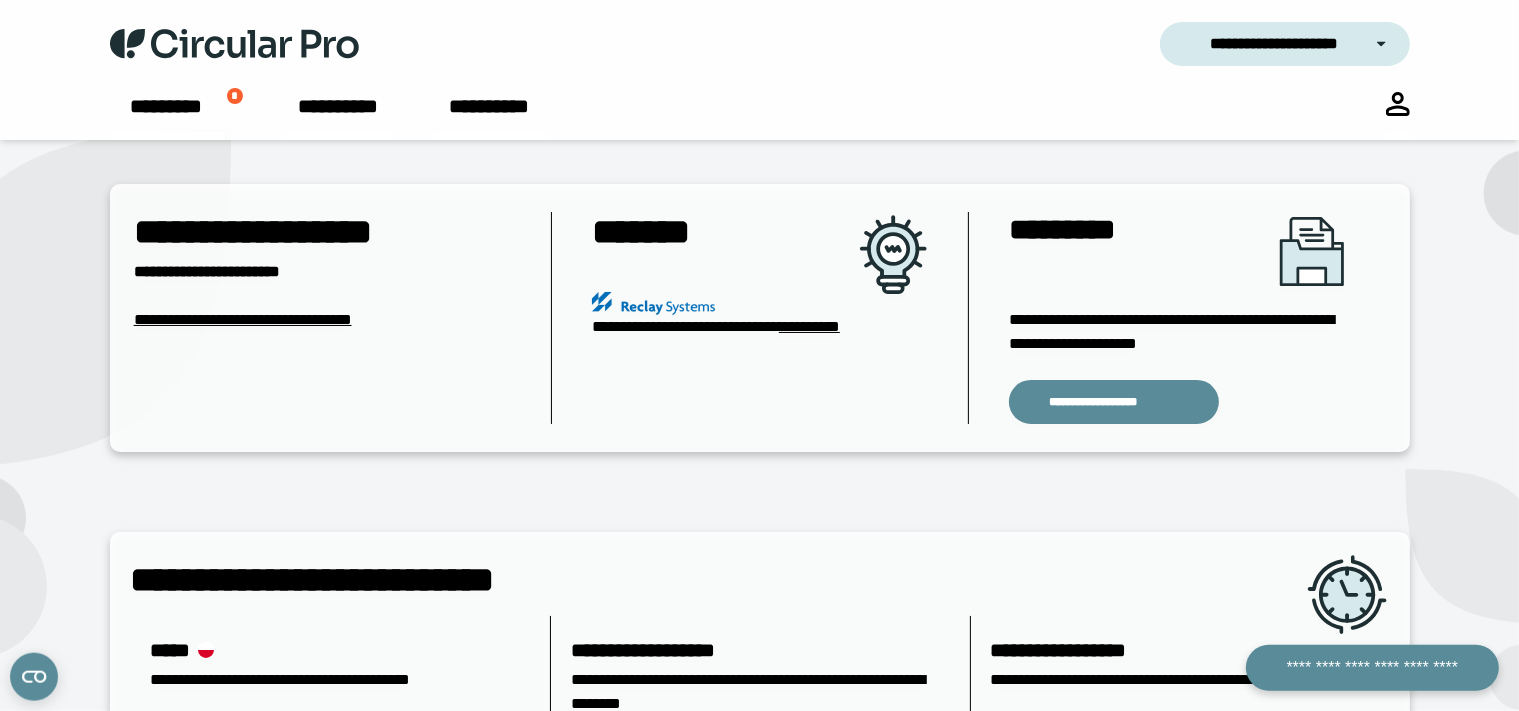 scroll, scrollTop: 0, scrollLeft: 0, axis: both 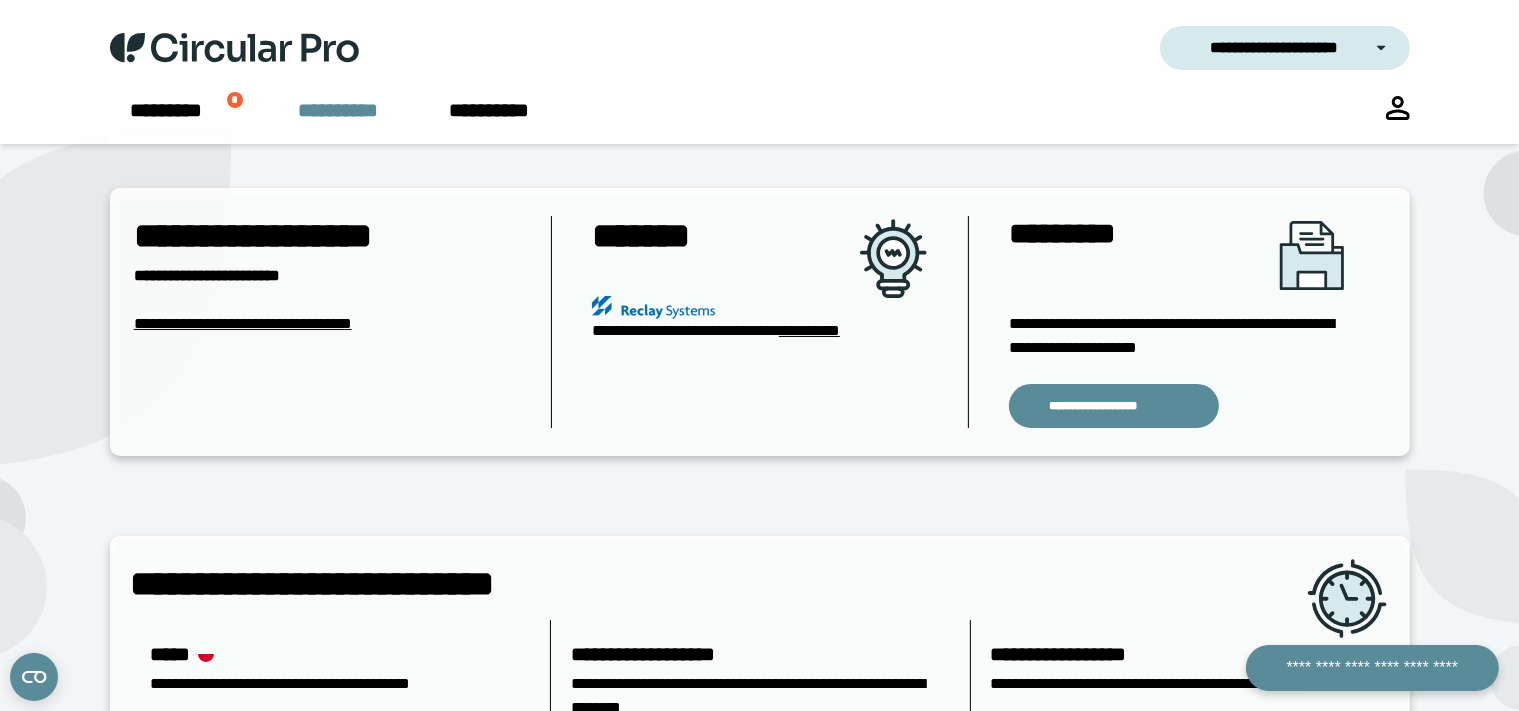 click on "**********" at bounding box center (338, 120) 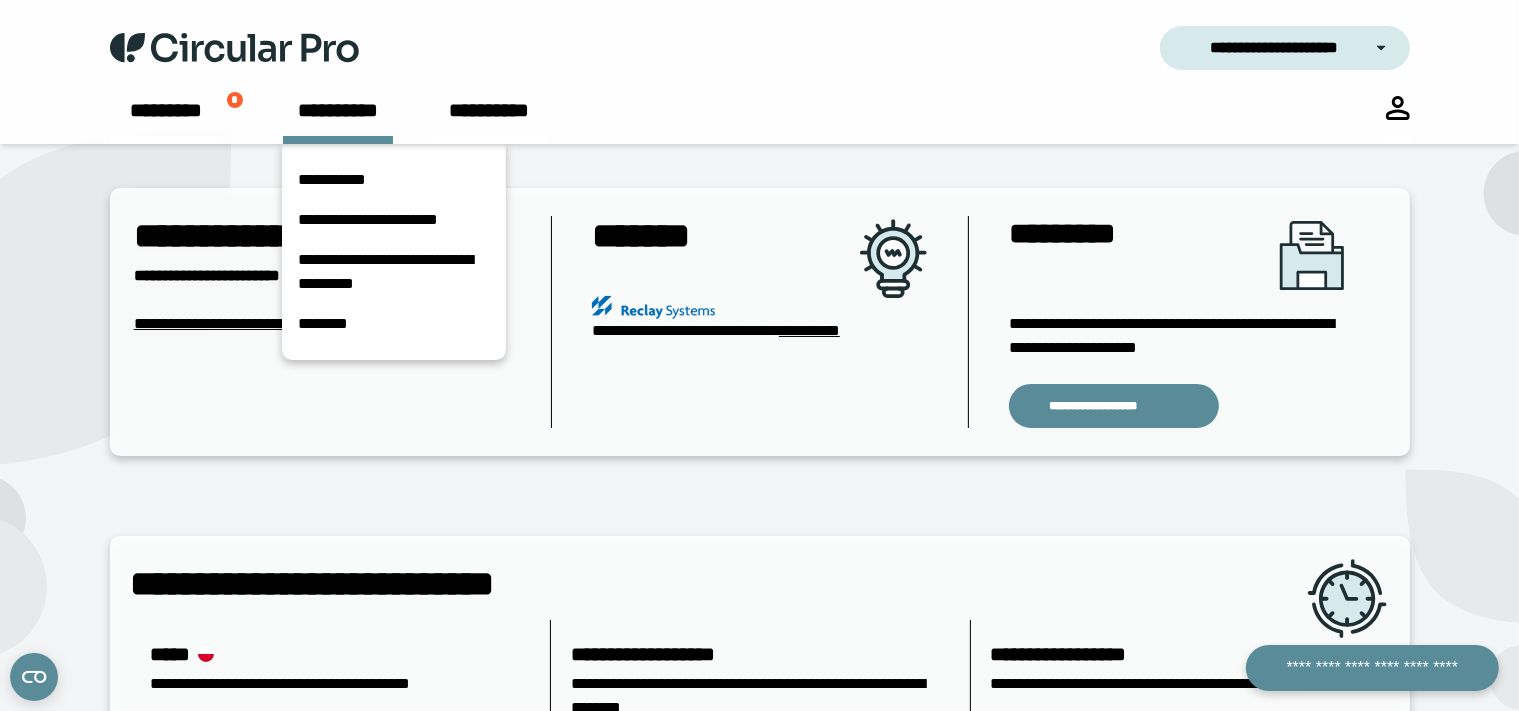 click on "**********" at bounding box center [1274, 48] 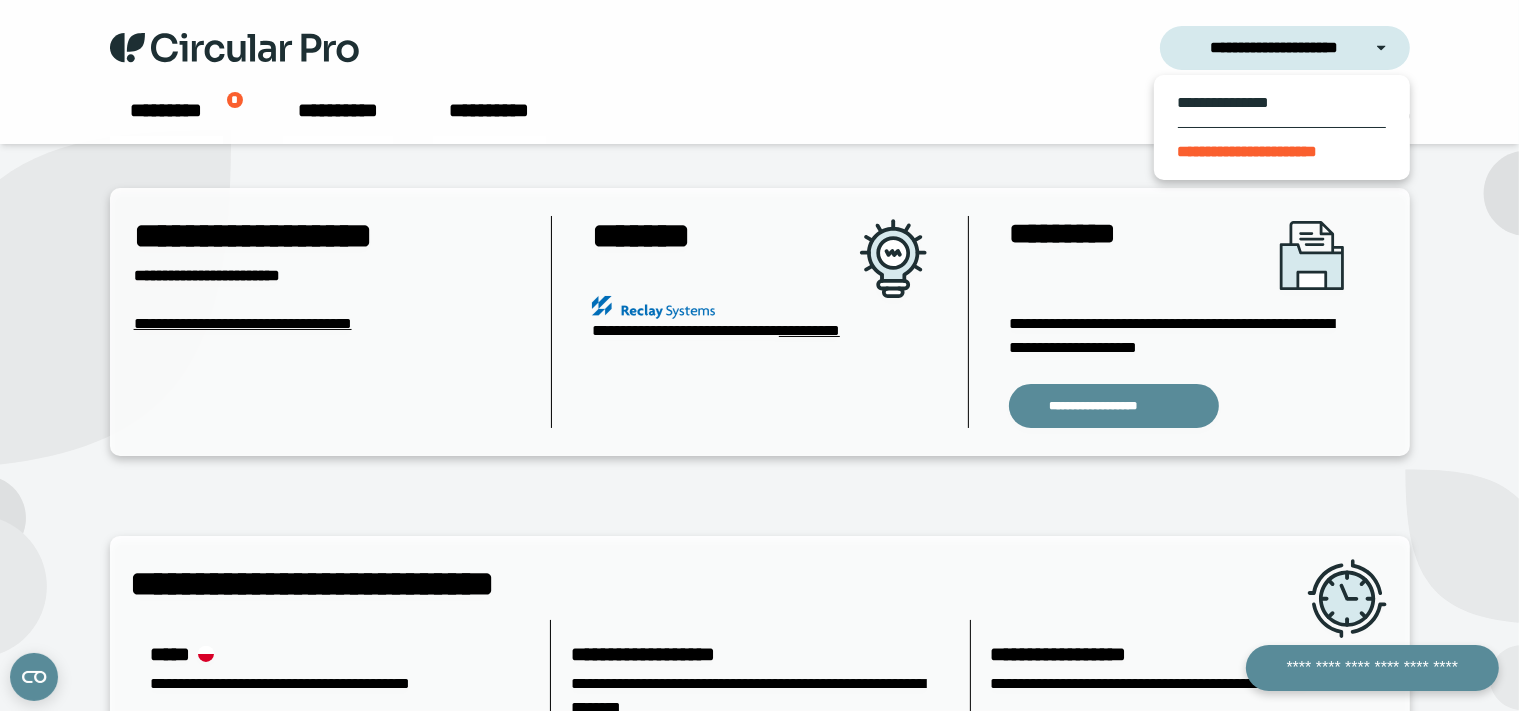 click on "**********" at bounding box center (1282, 127) 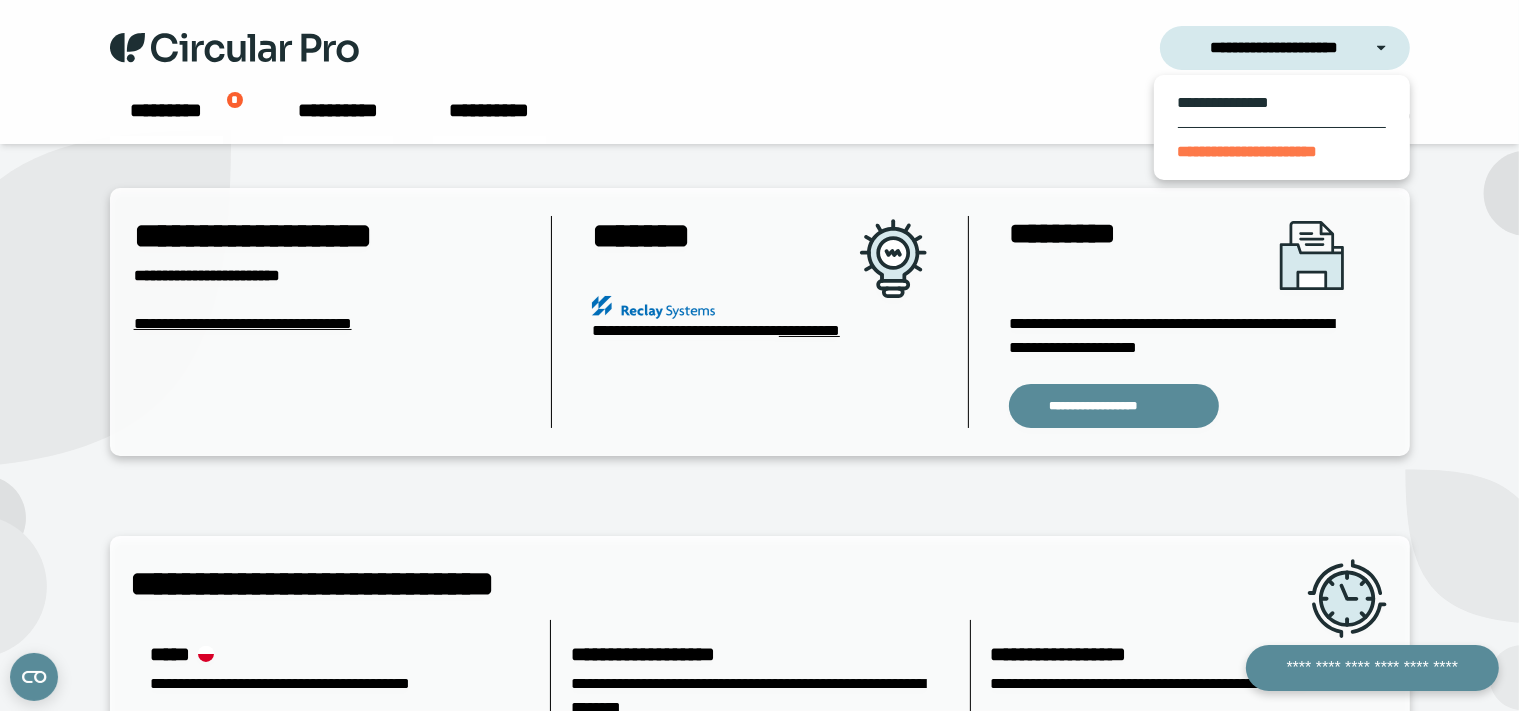 click on "**********" at bounding box center (1282, 145) 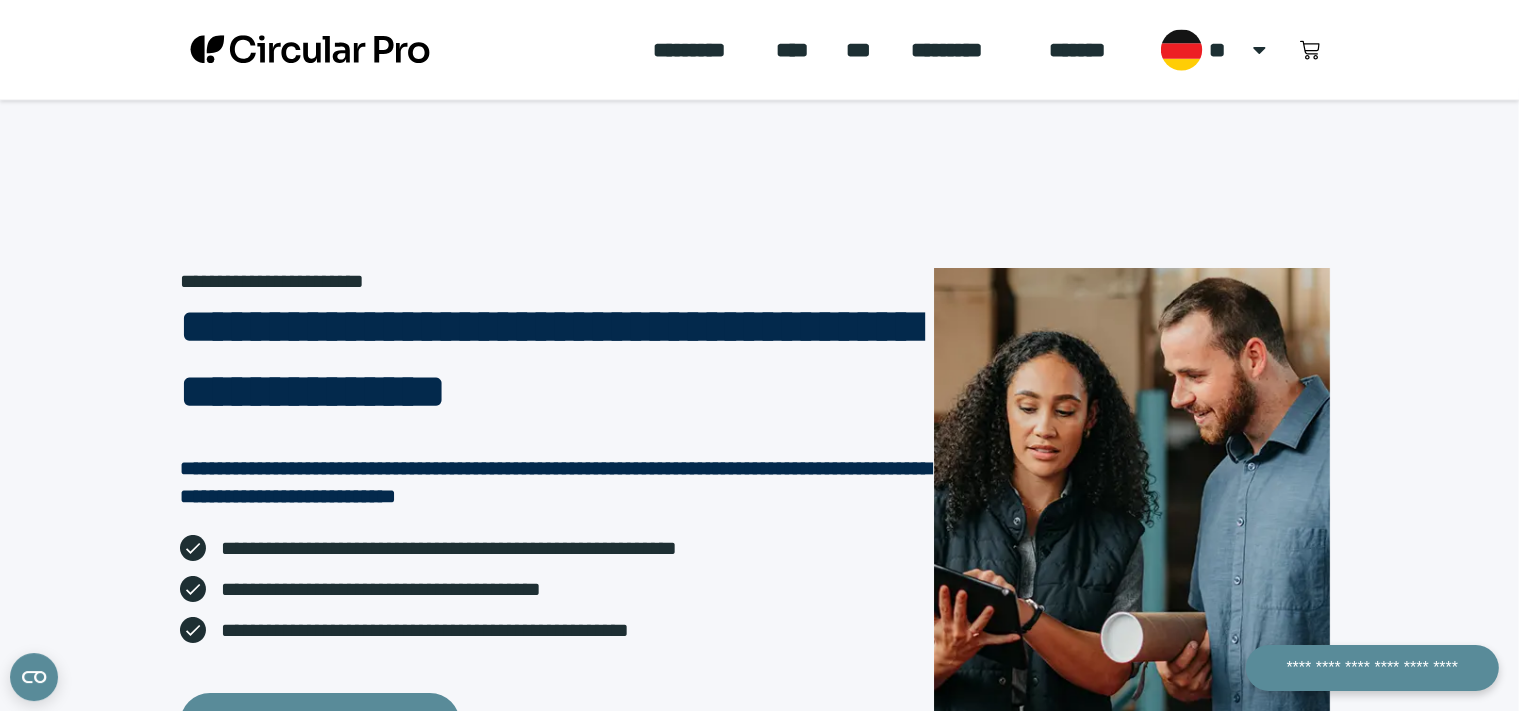 scroll, scrollTop: 0, scrollLeft: 0, axis: both 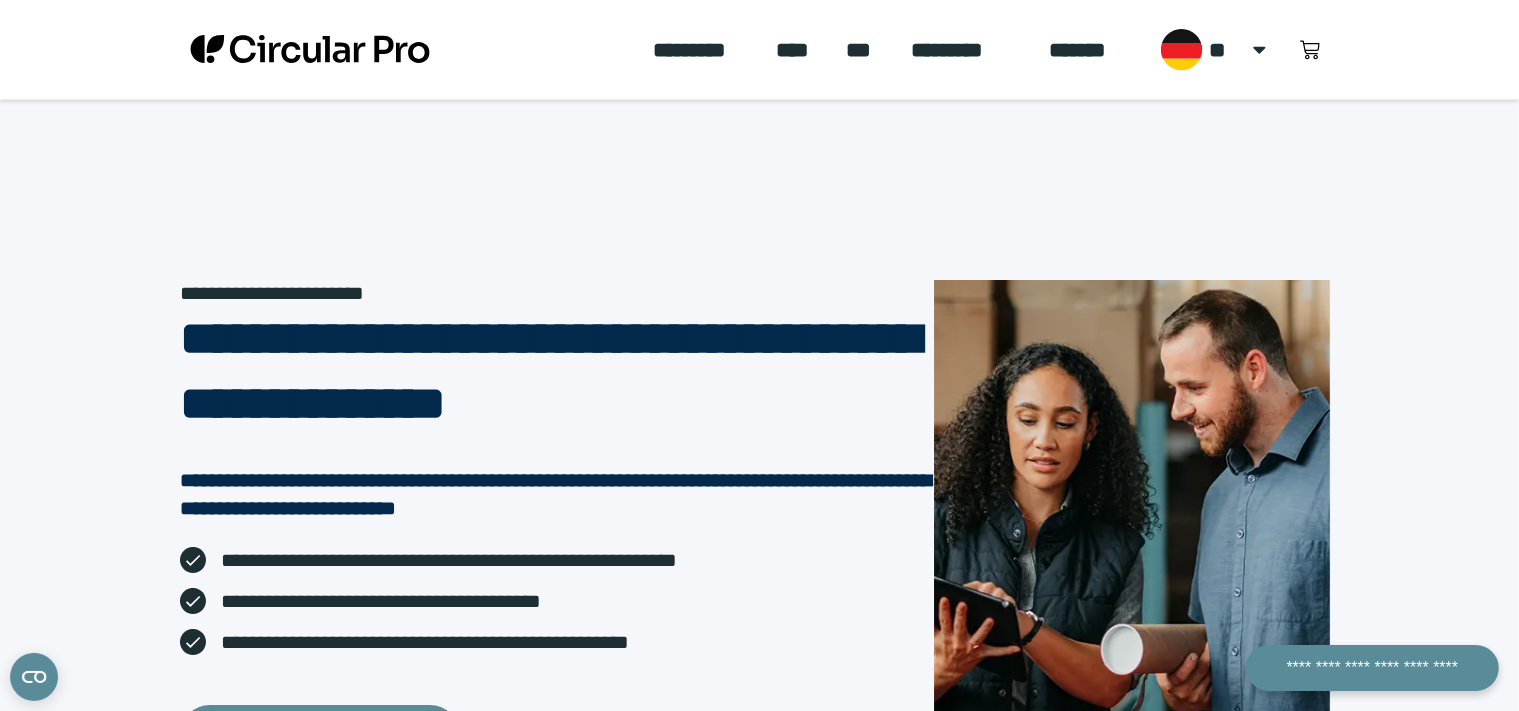 click on "****" 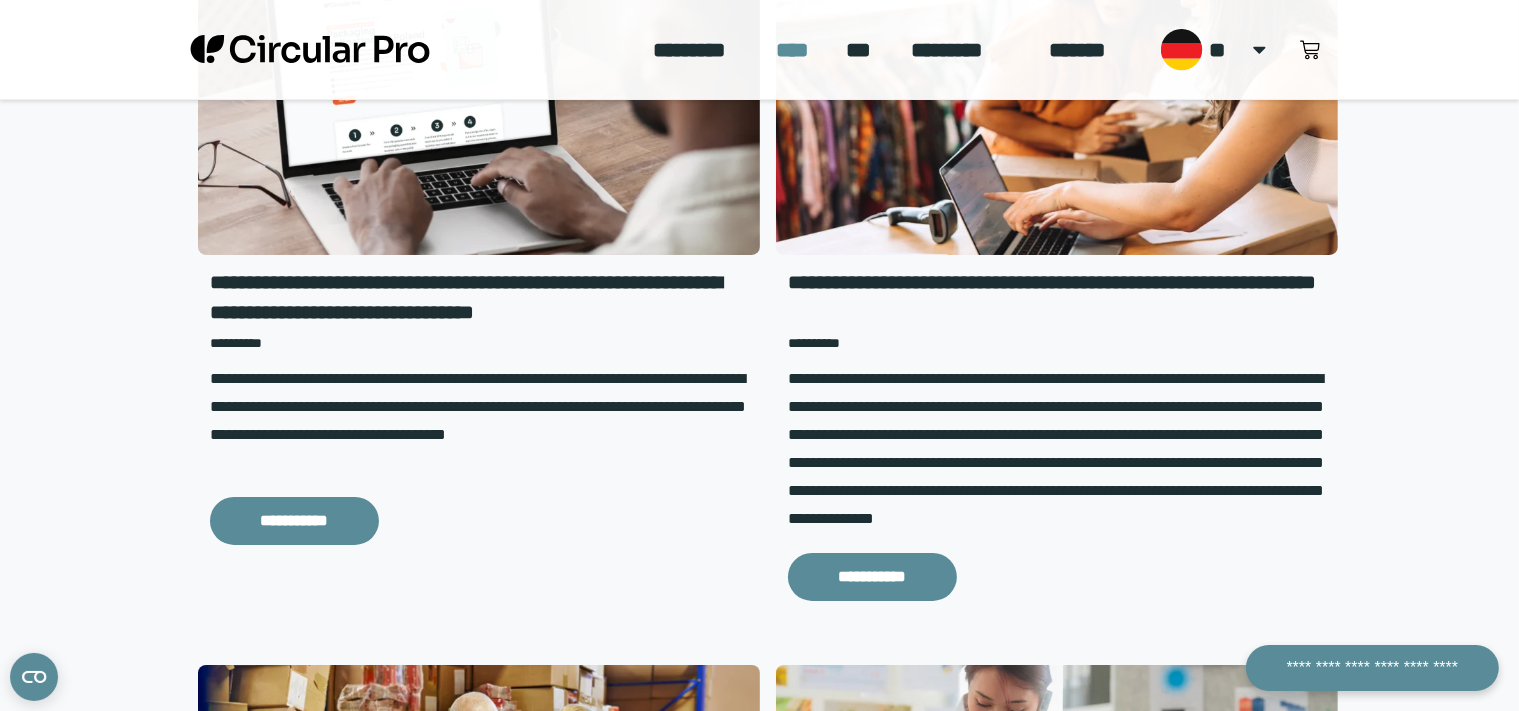 scroll, scrollTop: 1267, scrollLeft: 0, axis: vertical 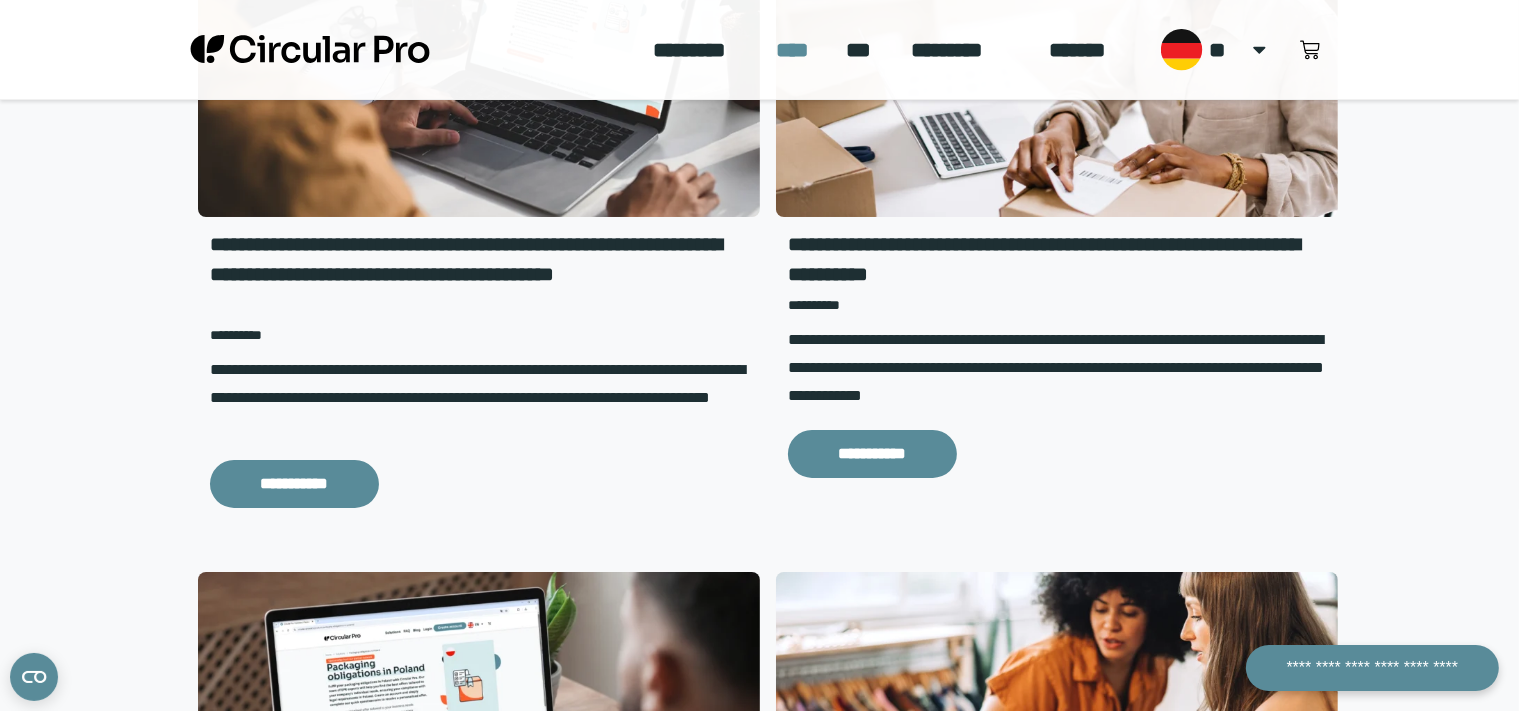 click on "*********" 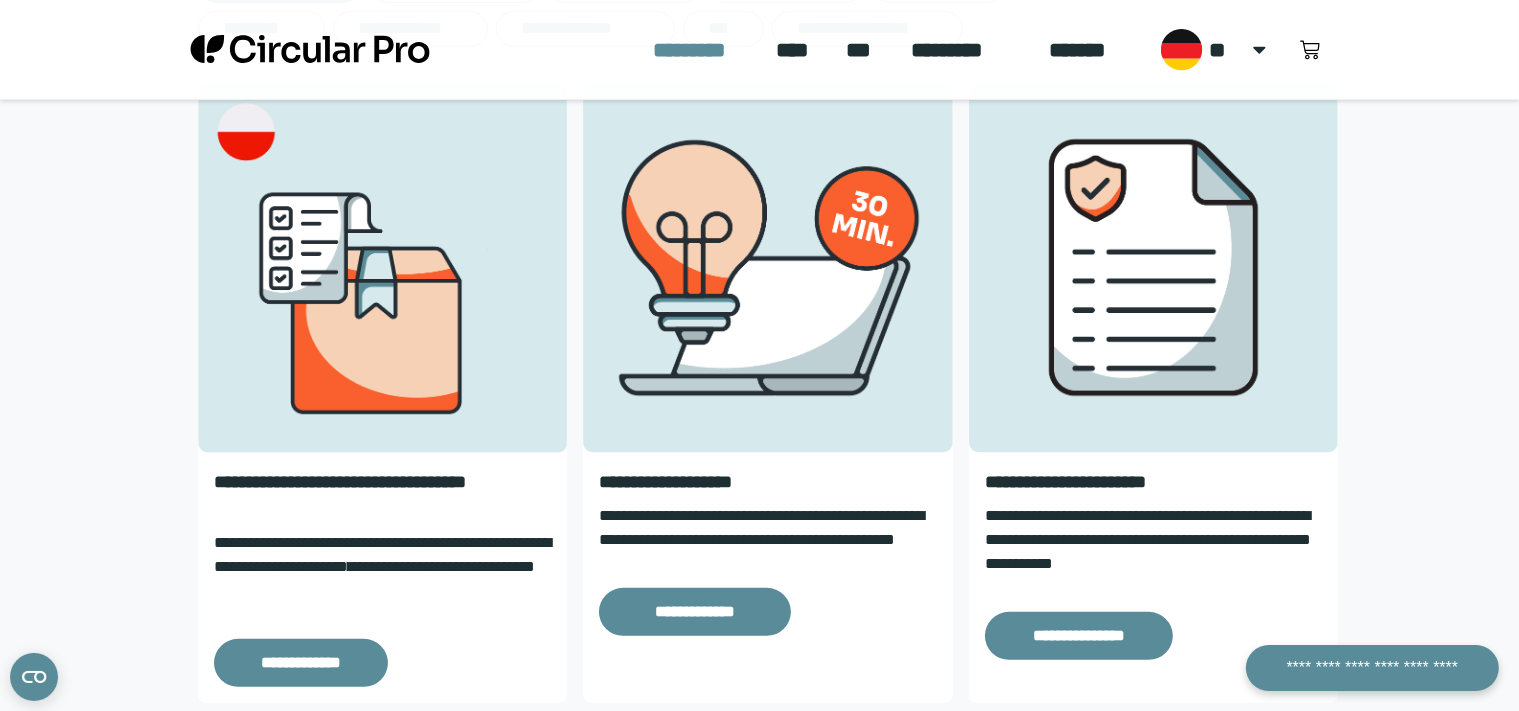 scroll, scrollTop: 0, scrollLeft: 0, axis: both 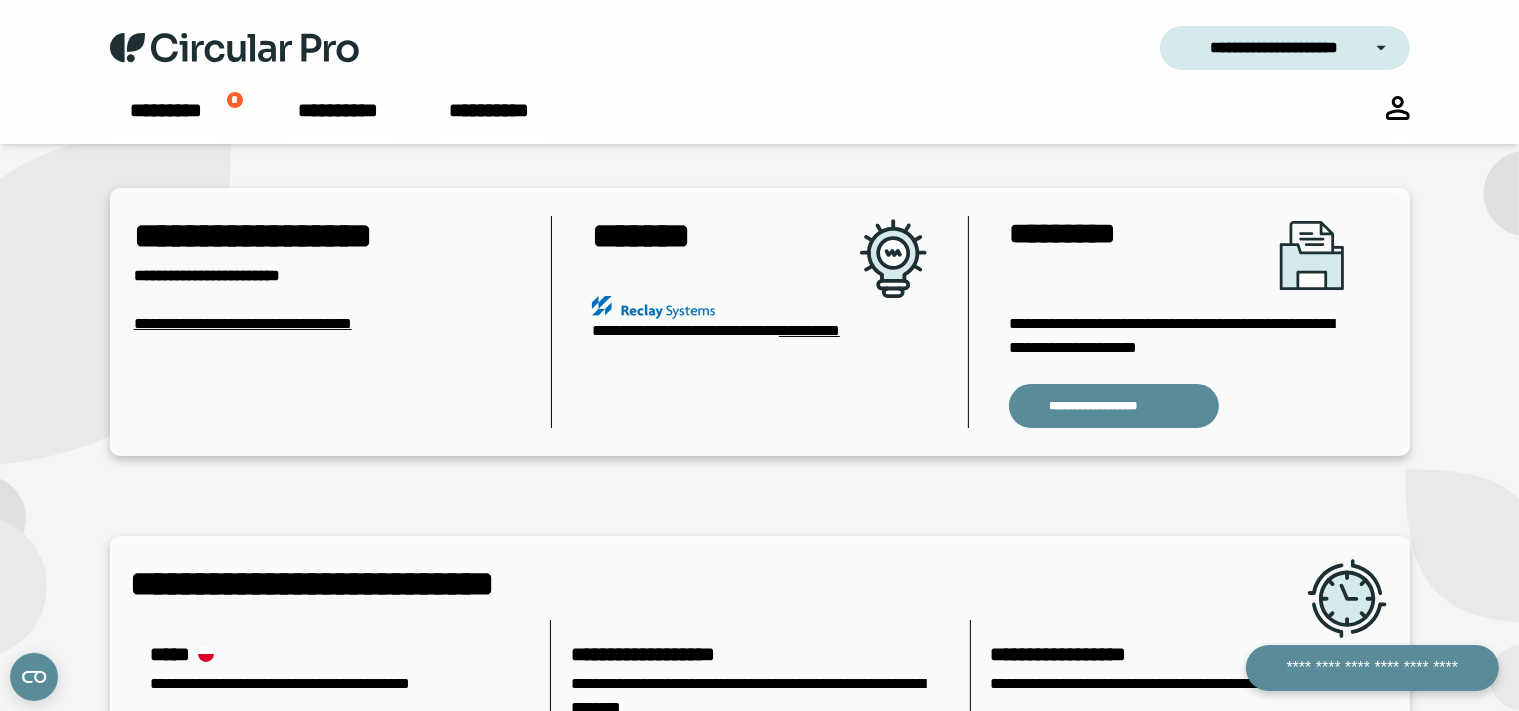 click on "**********" at bounding box center (1285, 48) 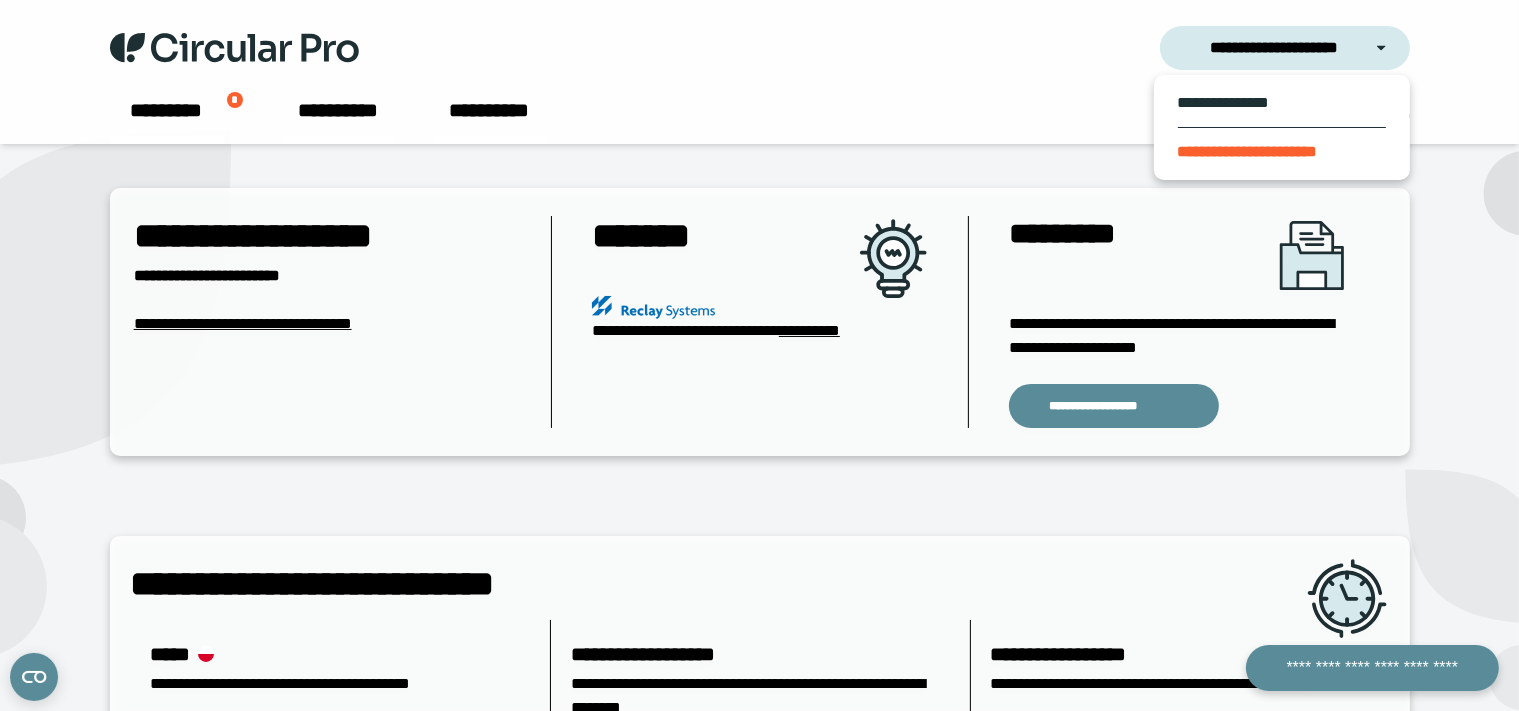 drag, startPoint x: 1238, startPoint y: 101, endPoint x: 1248, endPoint y: 71, distance: 31.622776 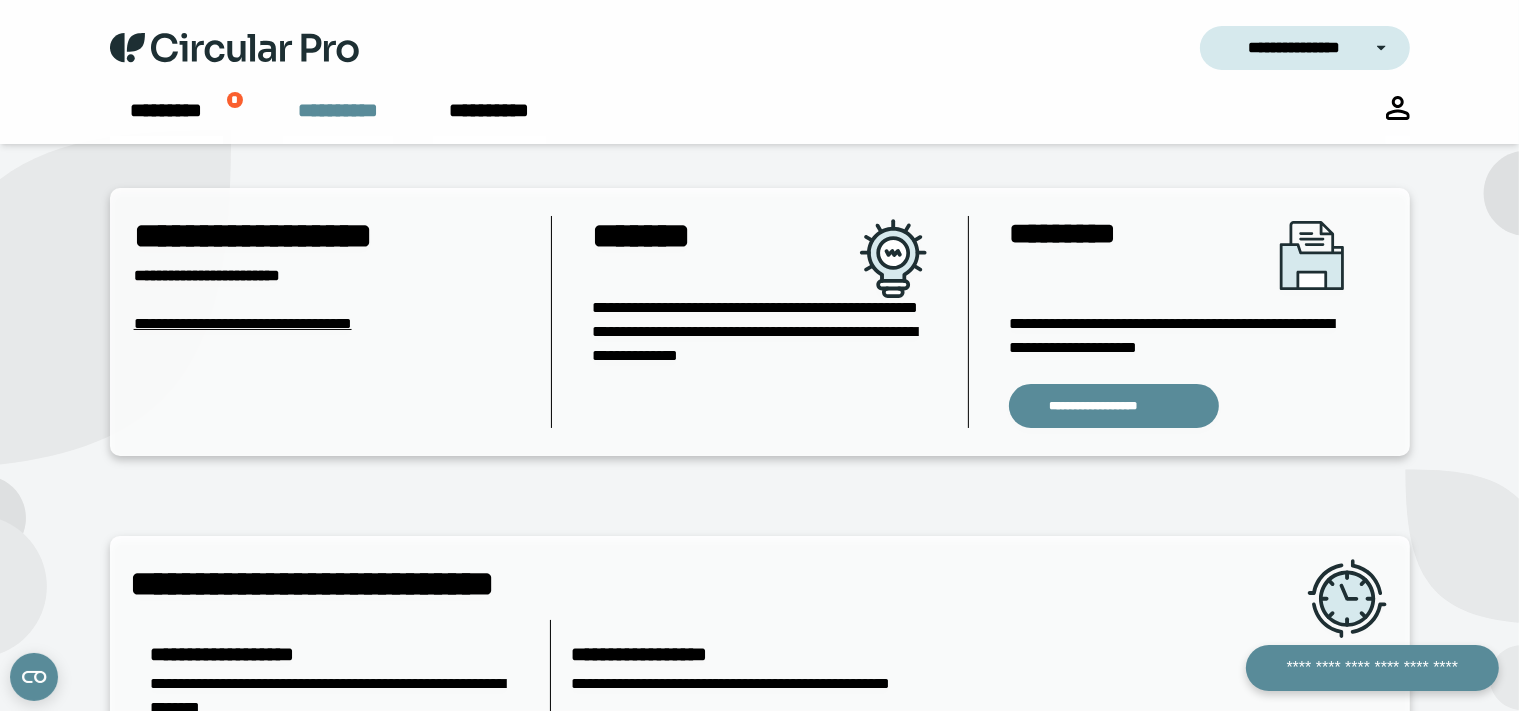 click on "**********" at bounding box center (338, 120) 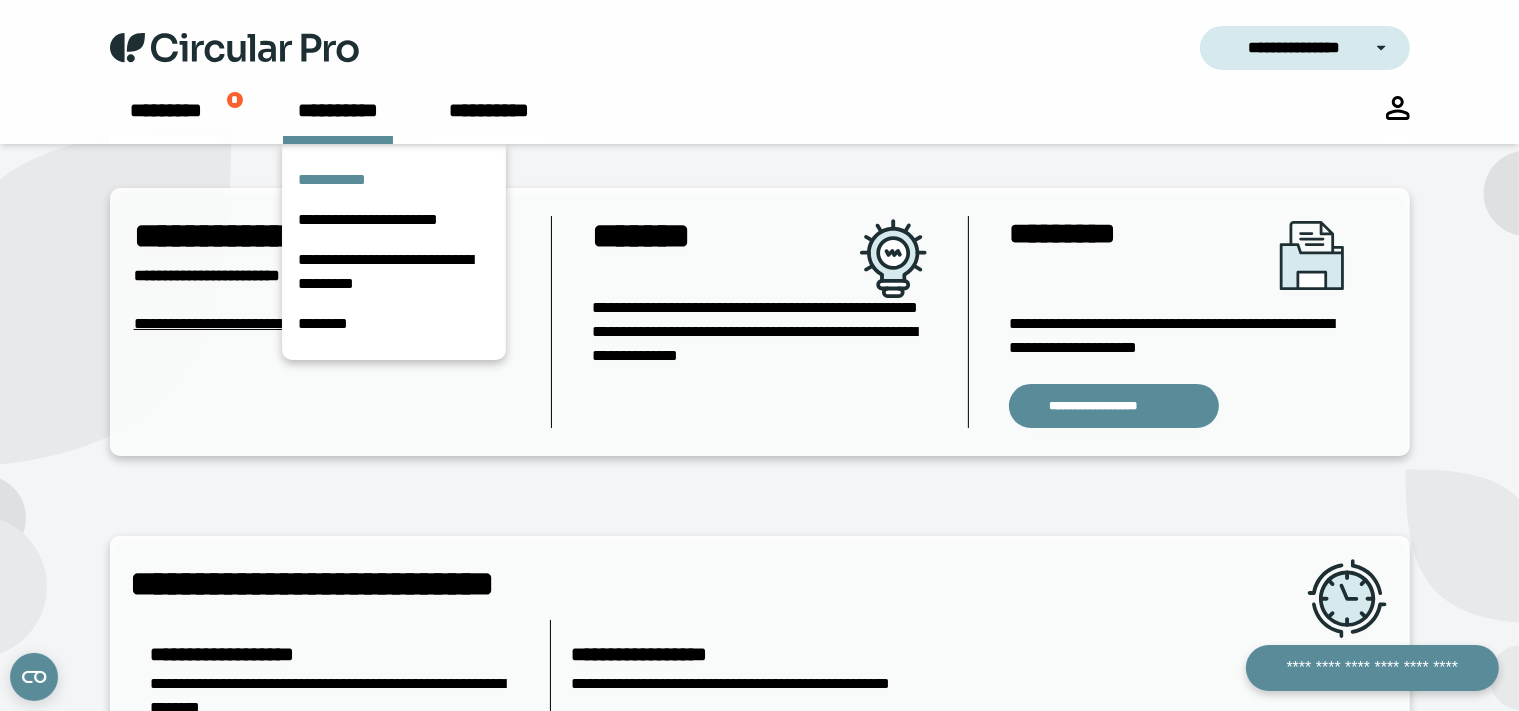 click on "**********" at bounding box center (394, 180) 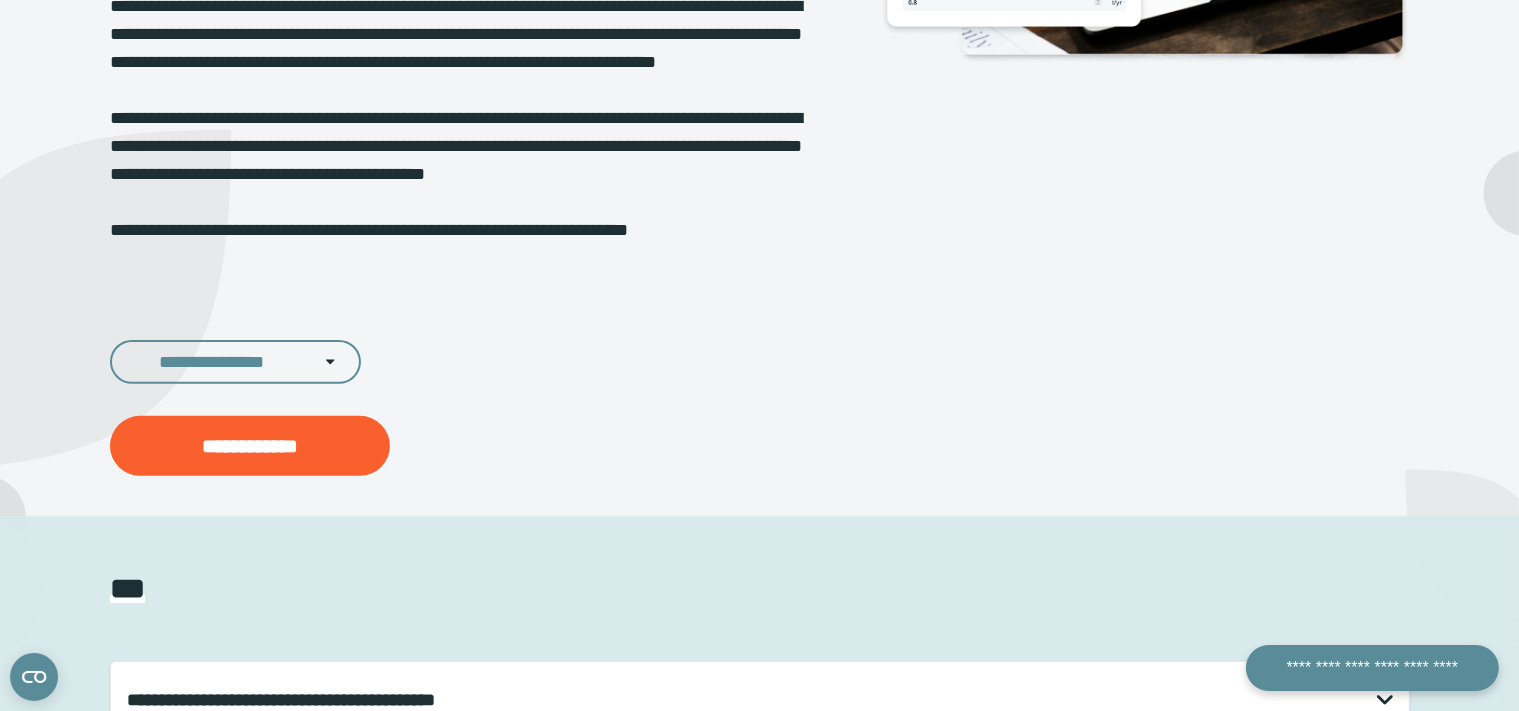 scroll, scrollTop: 633, scrollLeft: 0, axis: vertical 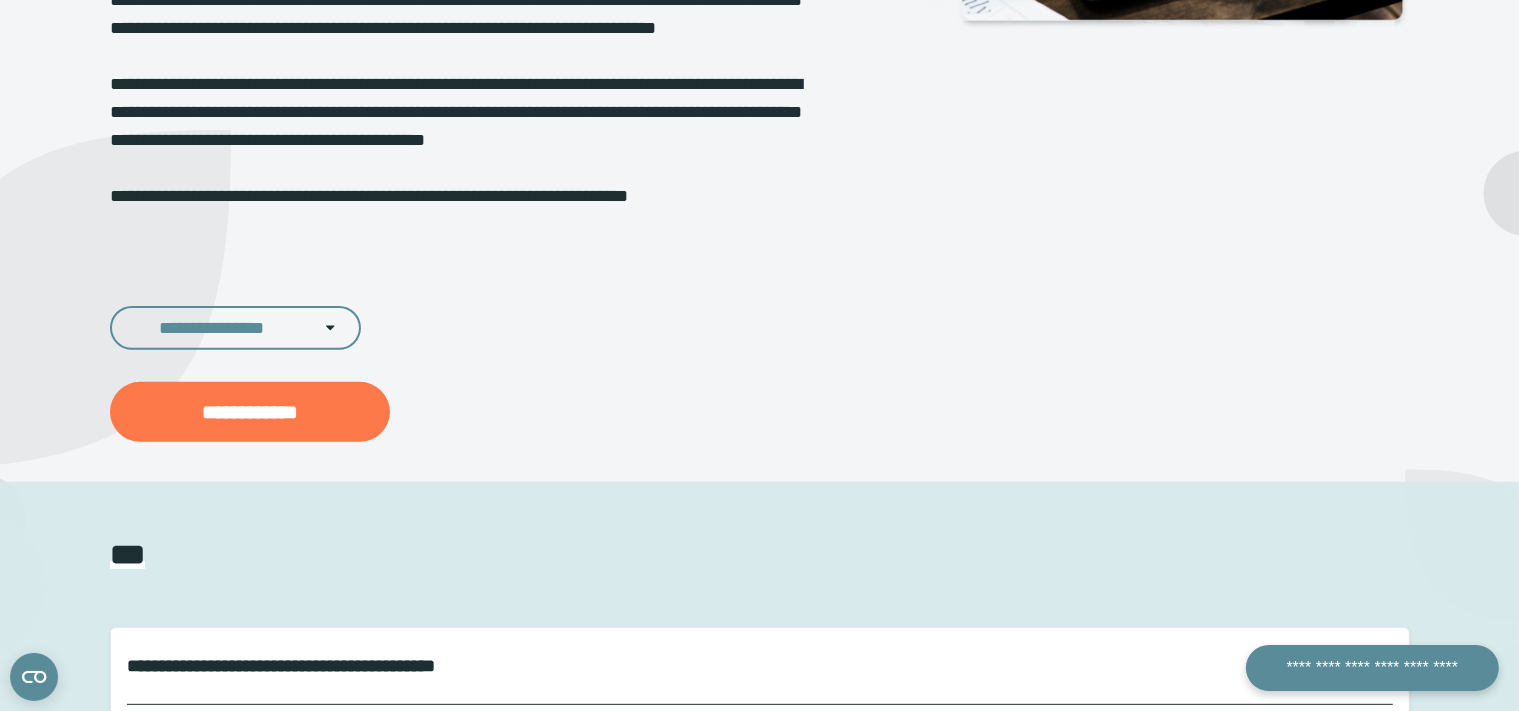 click on "**********" at bounding box center (250, 412) 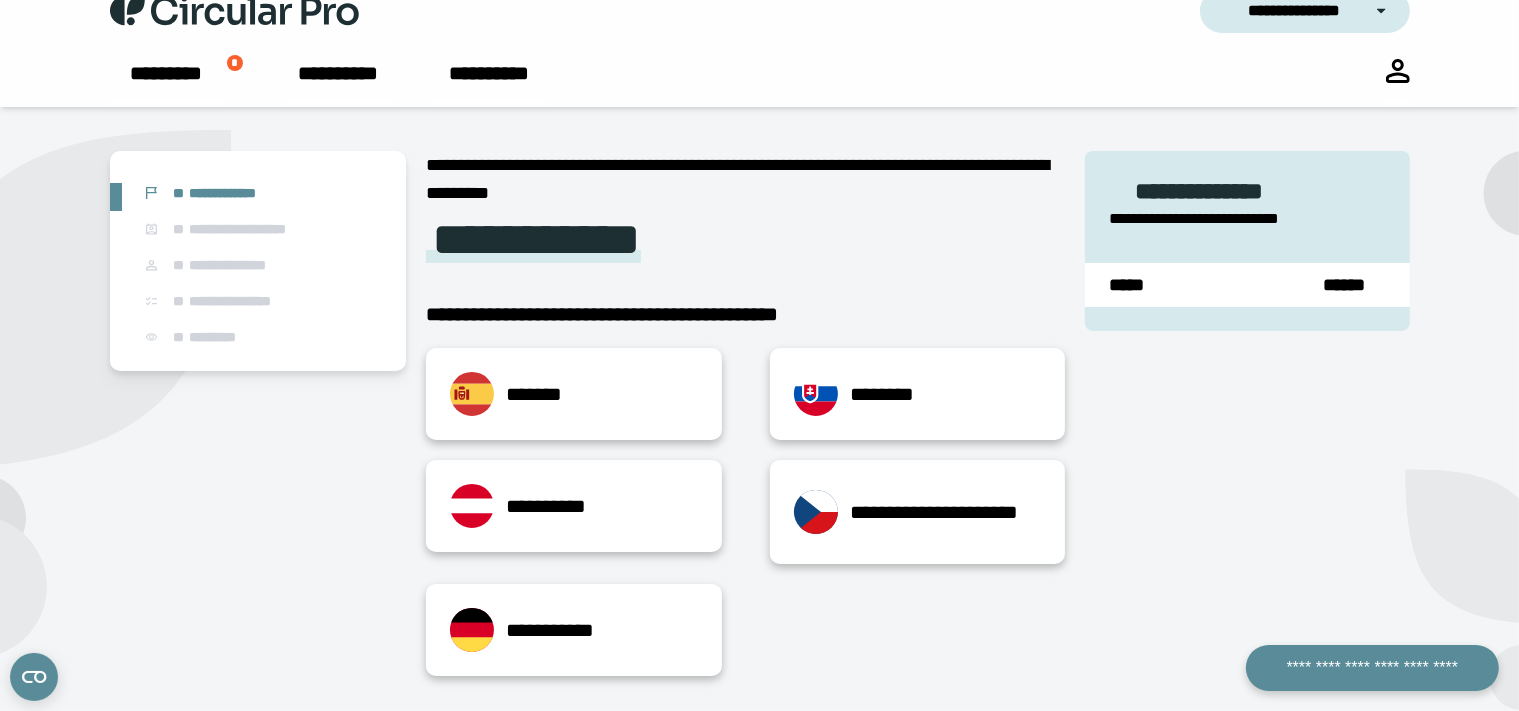 scroll, scrollTop: 35, scrollLeft: 0, axis: vertical 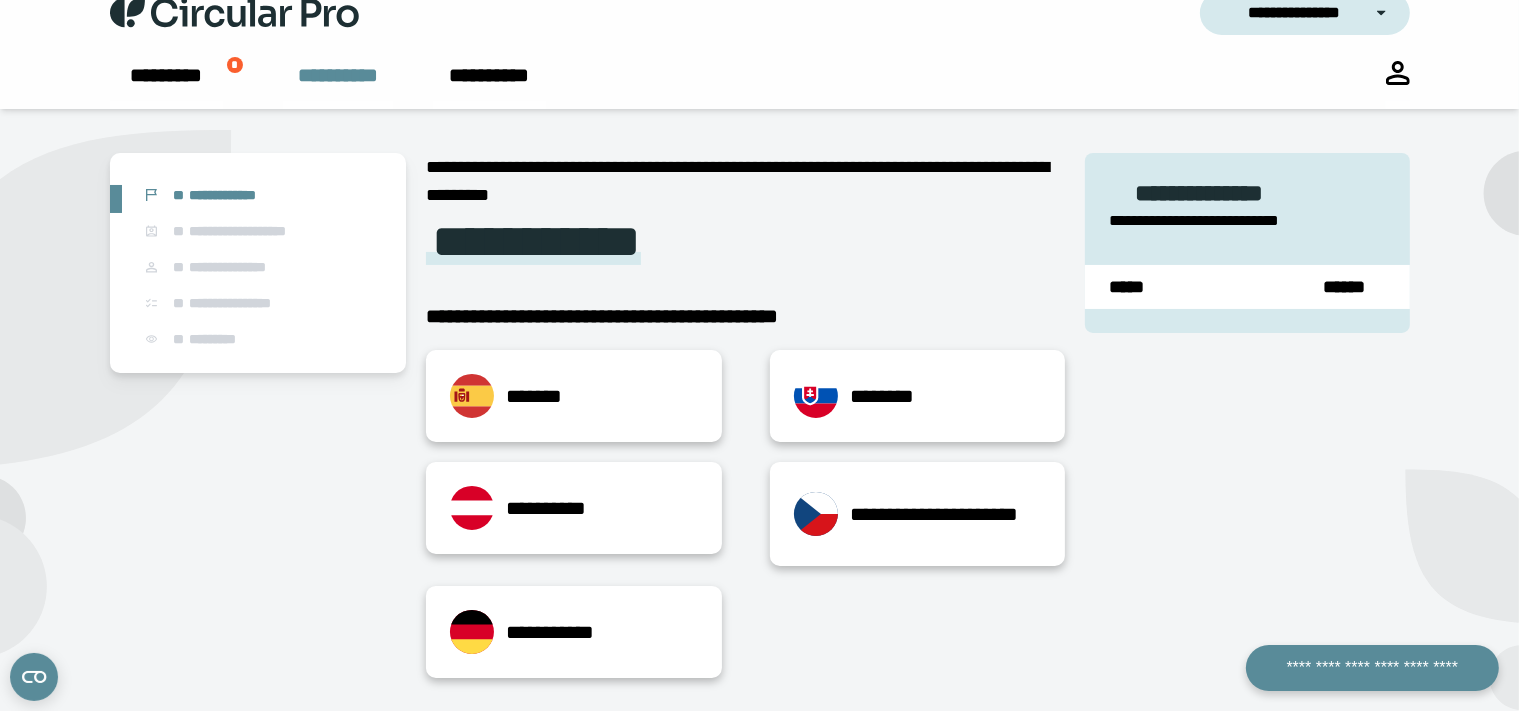 click on "**********" at bounding box center [338, 85] 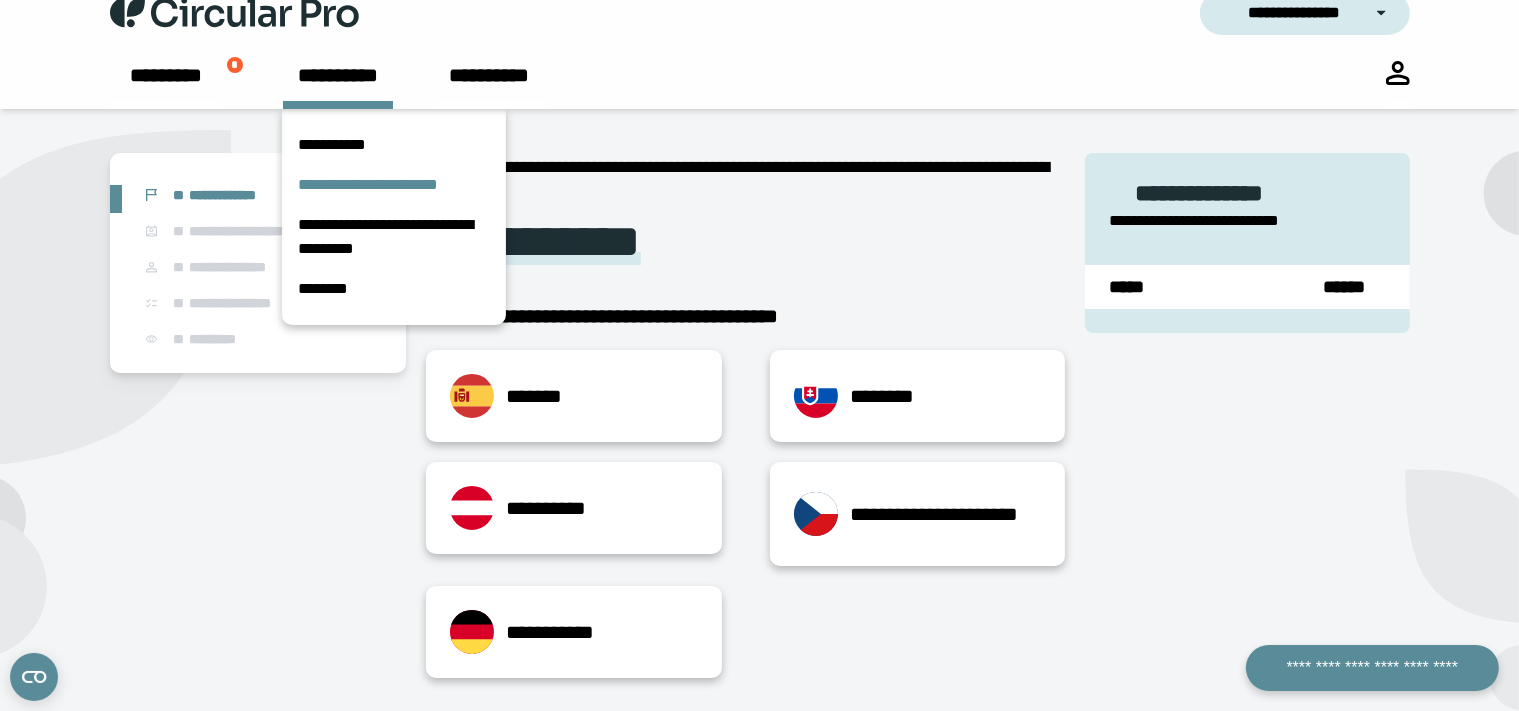 click on "**********" at bounding box center (394, 185) 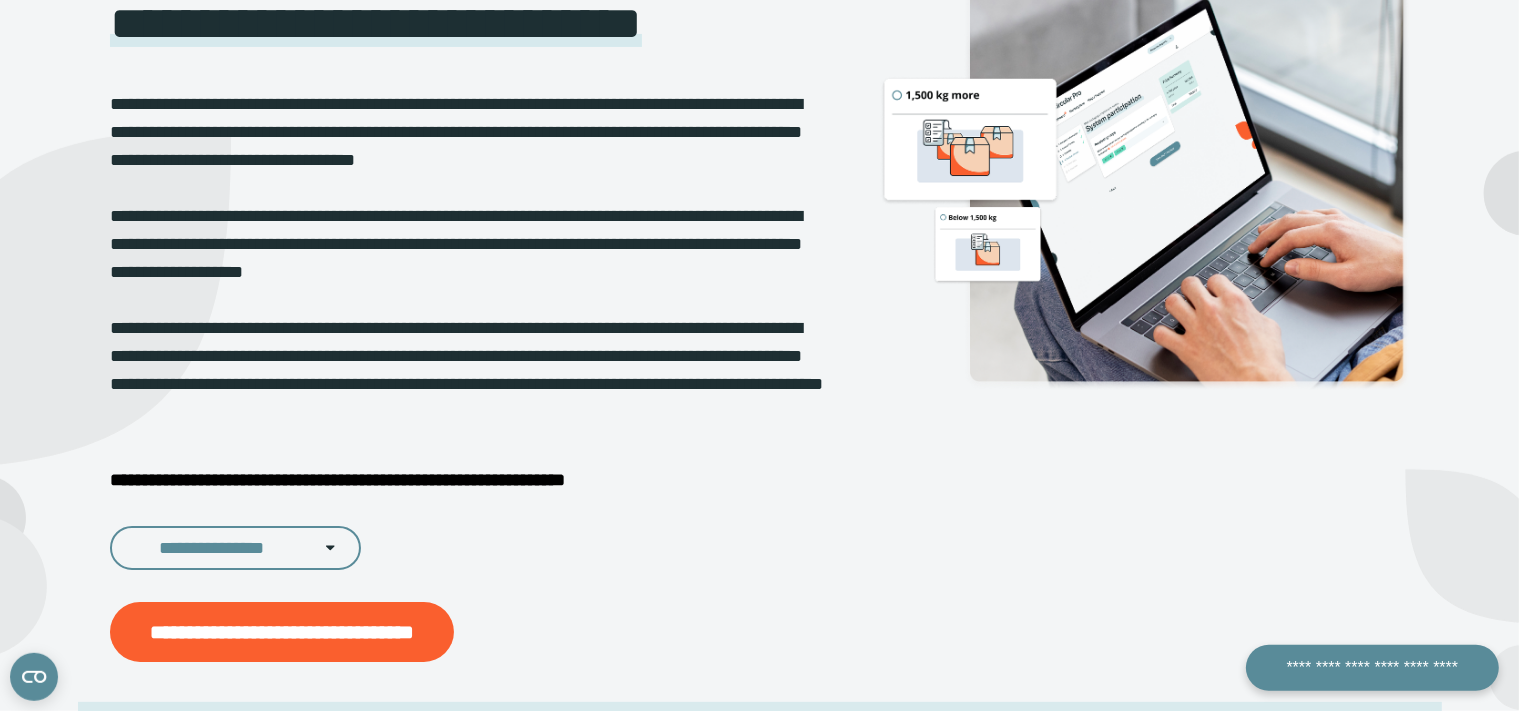 scroll, scrollTop: 563, scrollLeft: 0, axis: vertical 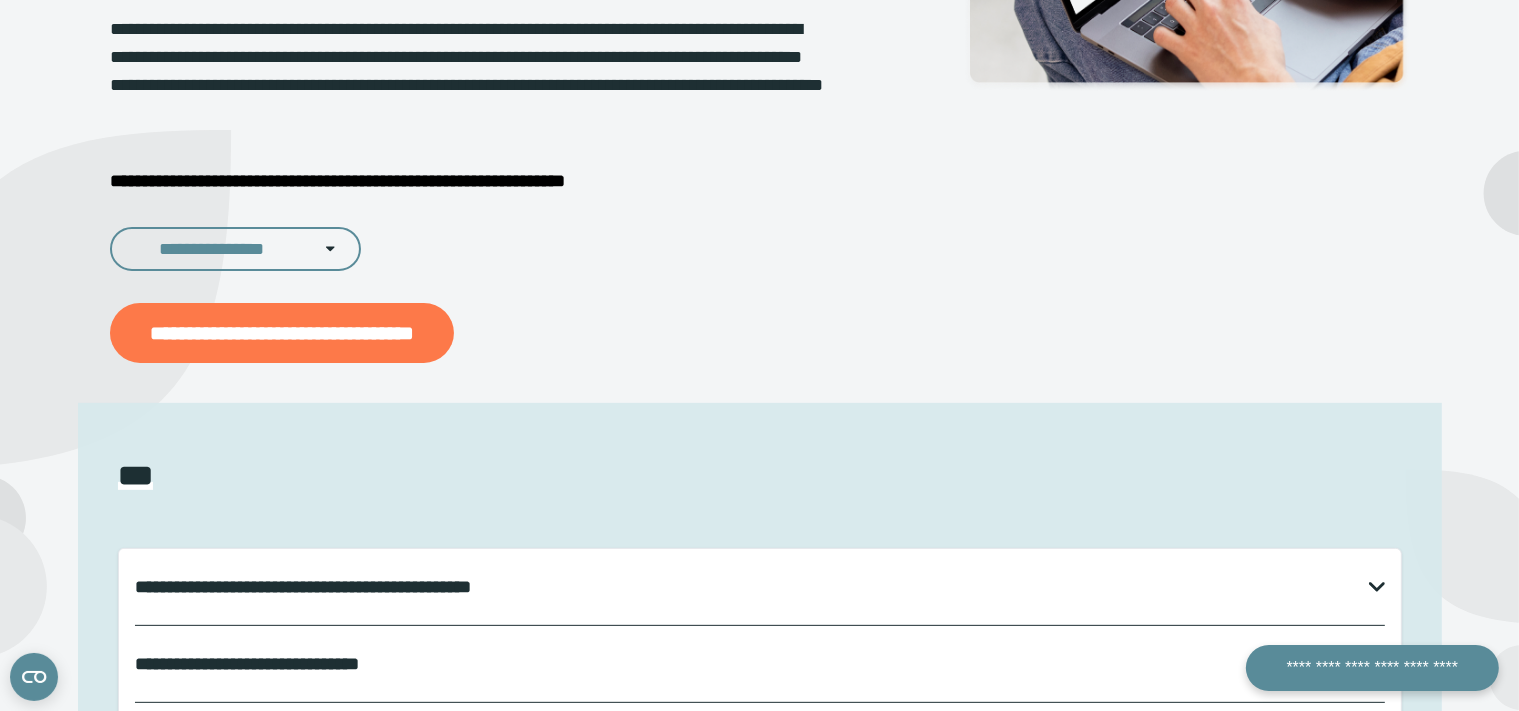 click on "**********" at bounding box center [282, 333] 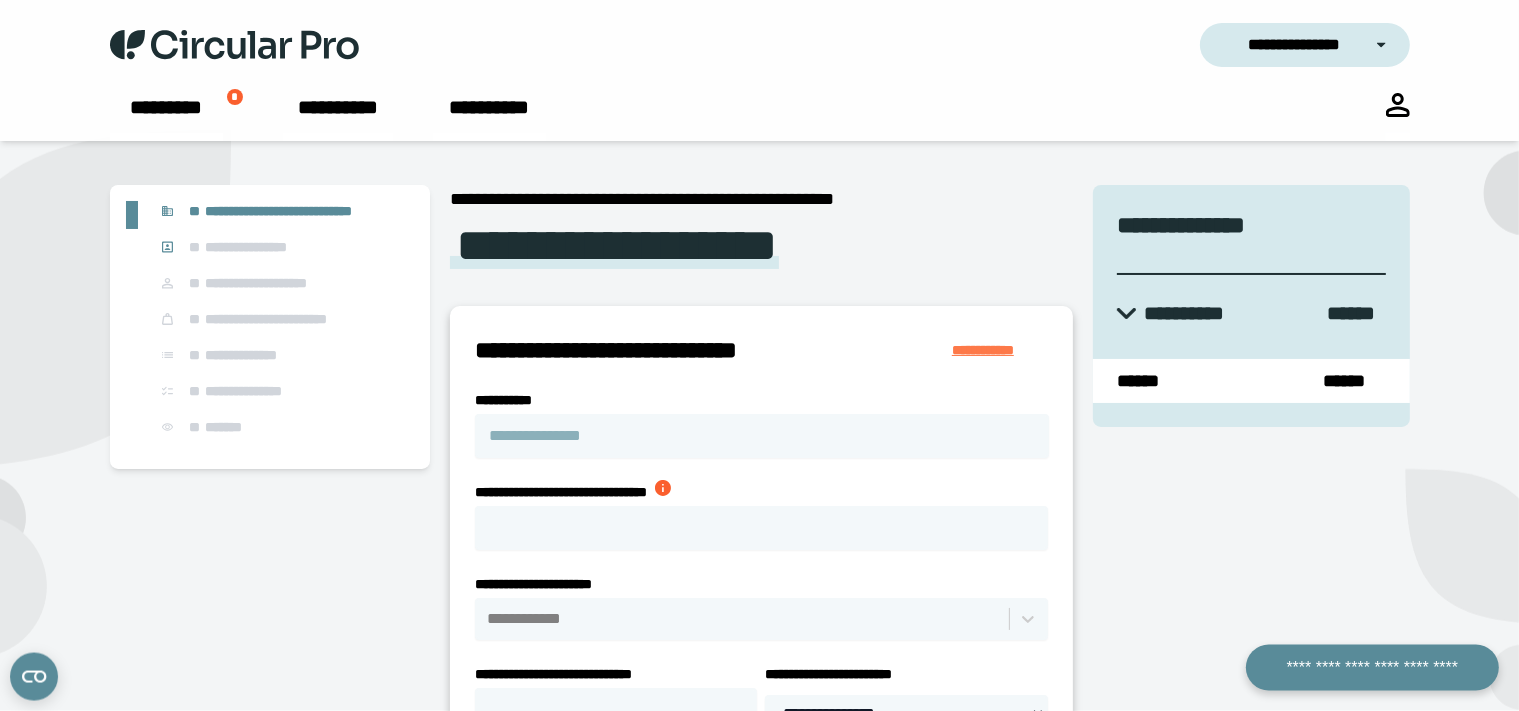 scroll, scrollTop: 0, scrollLeft: 0, axis: both 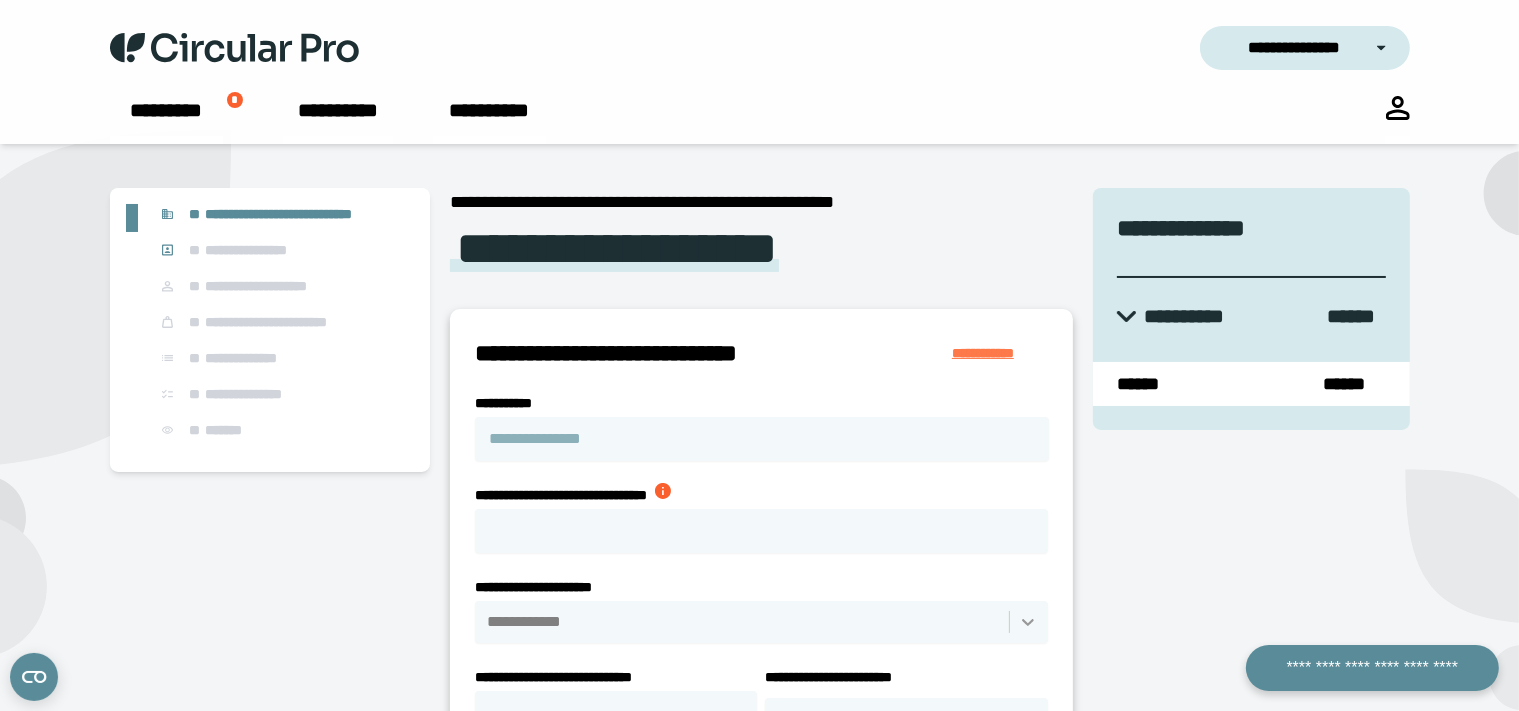drag, startPoint x: 1109, startPoint y: 587, endPoint x: 1022, endPoint y: 619, distance: 92.69843 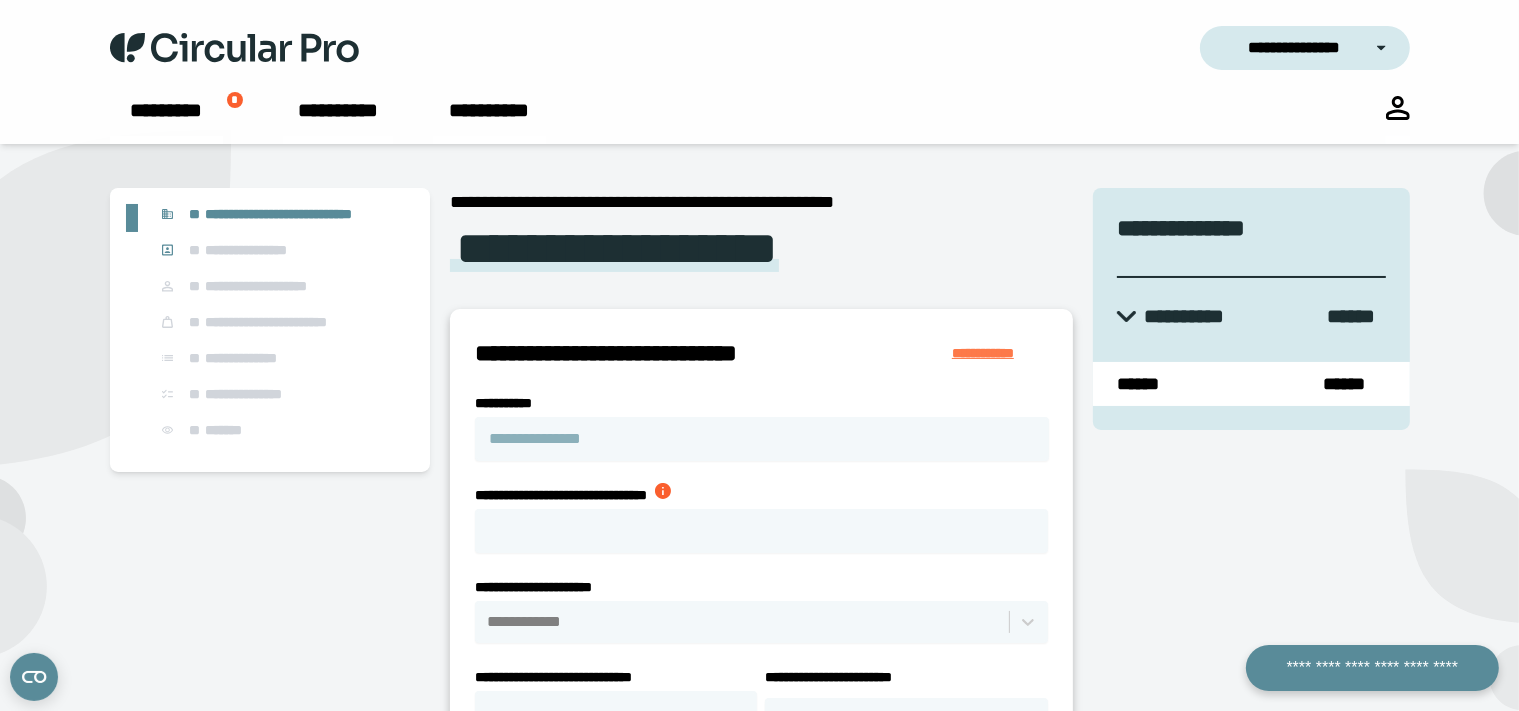 click on "**********" at bounding box center [1251, 752] 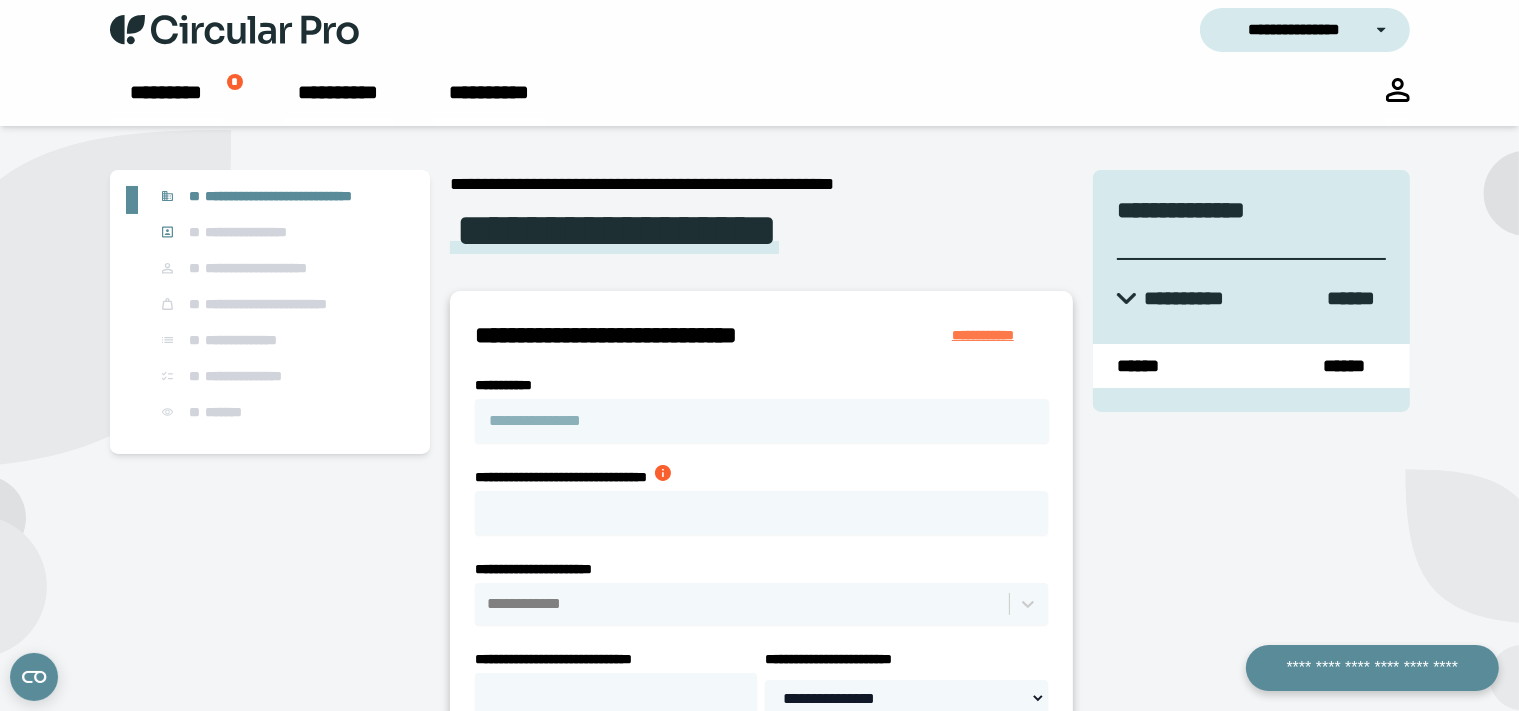 scroll, scrollTop: 0, scrollLeft: 0, axis: both 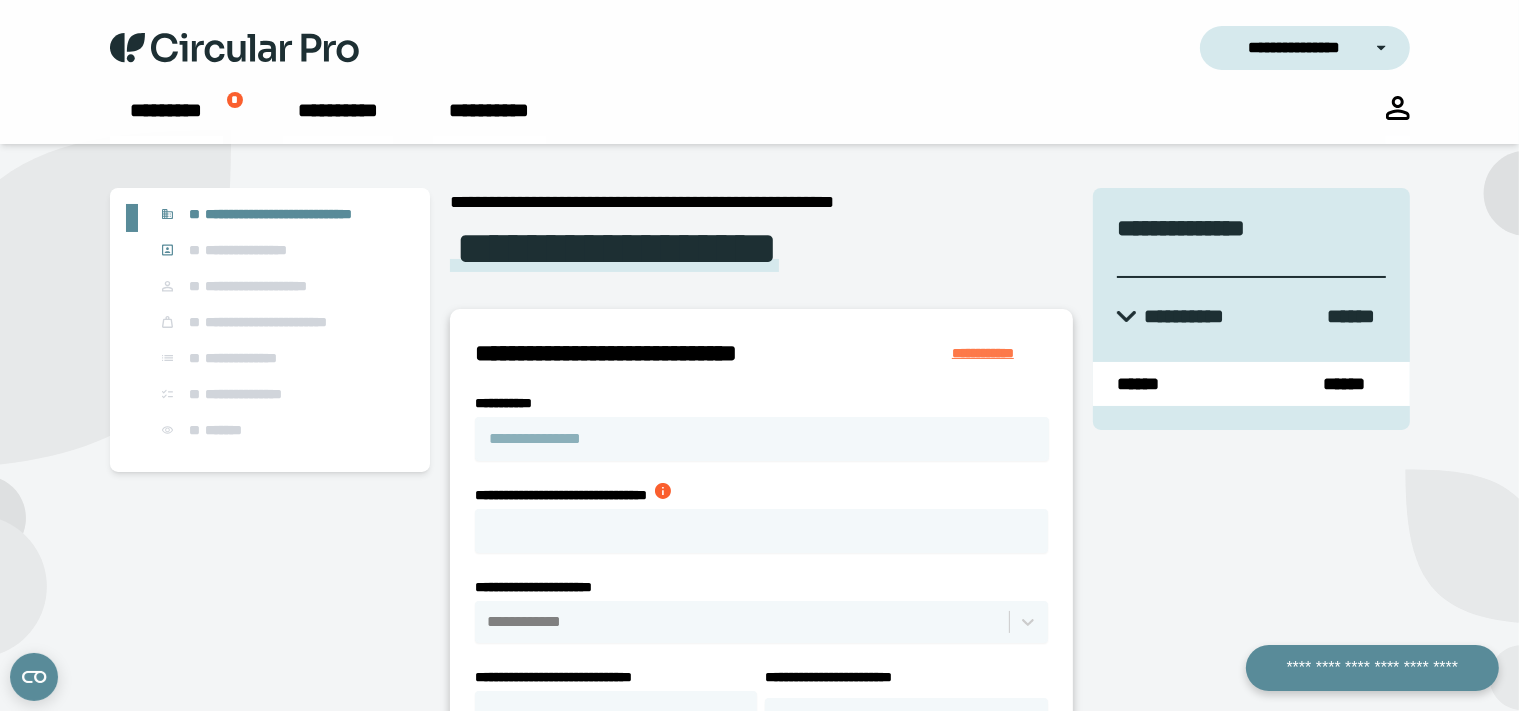 click at bounding box center (234, 48) 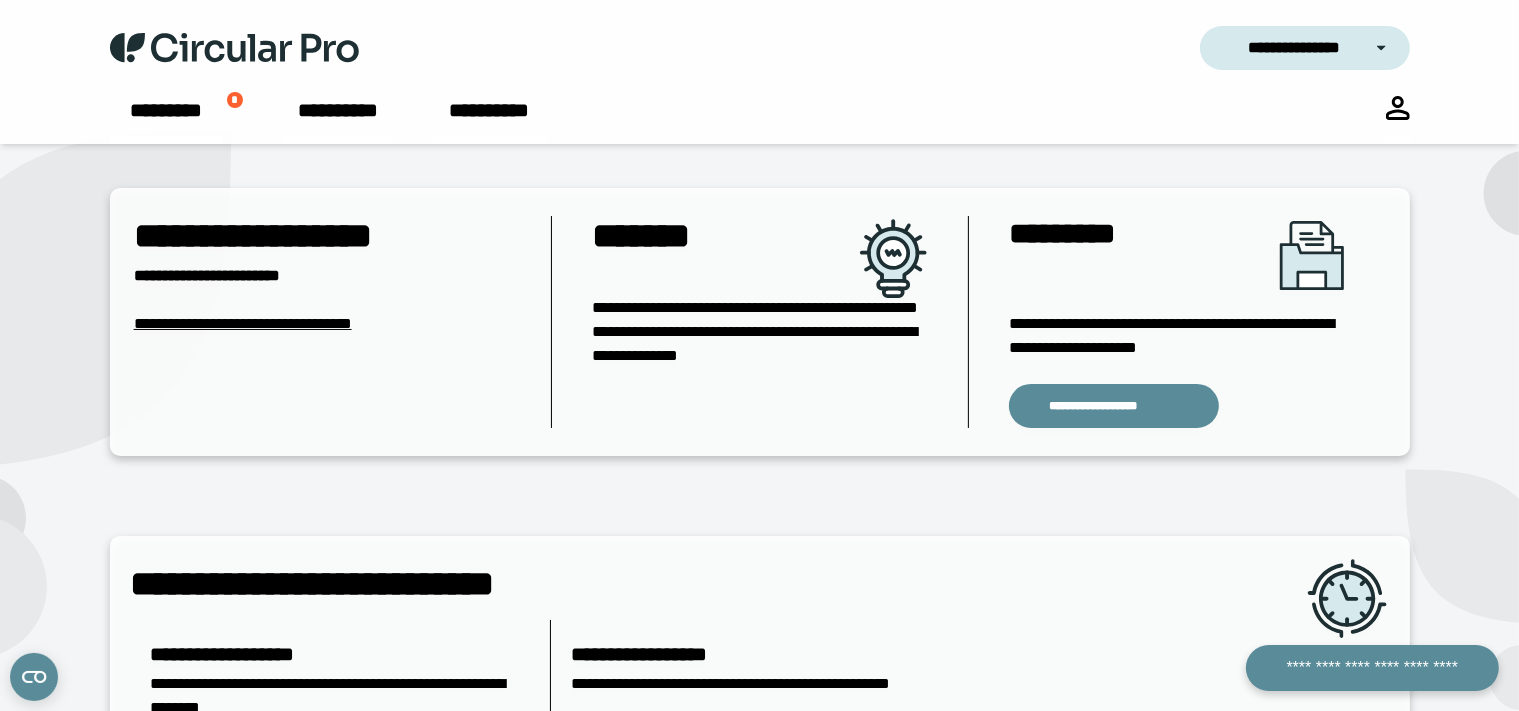 click on "**********" at bounding box center [760, 714] 